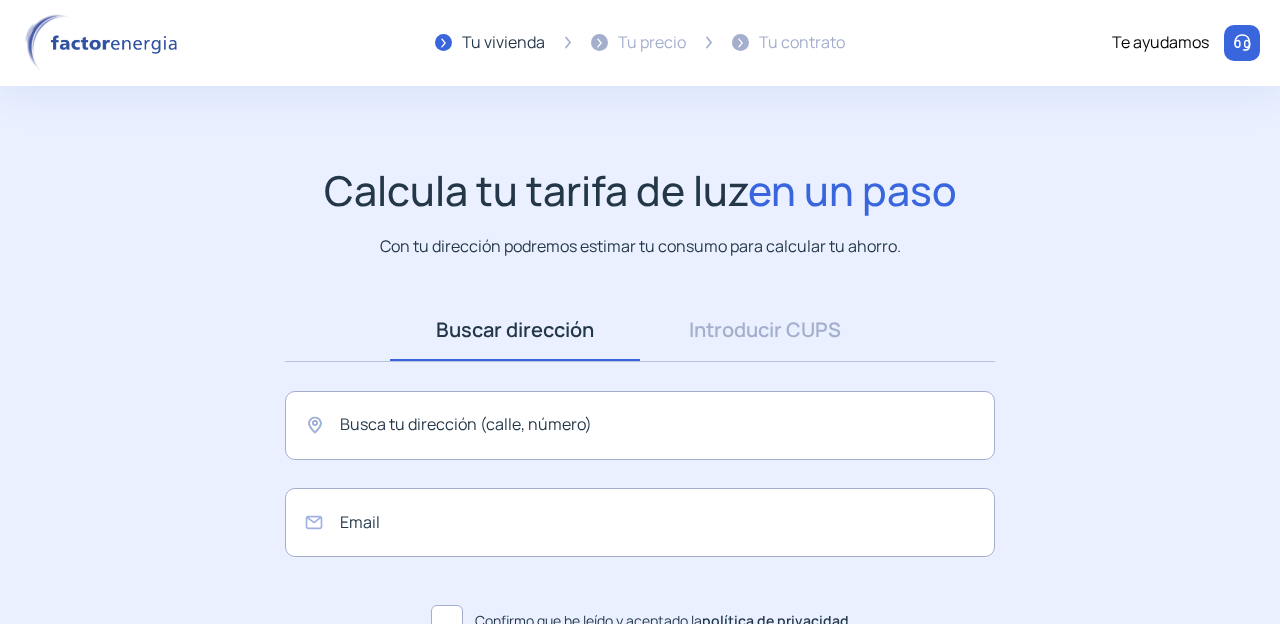 scroll, scrollTop: 0, scrollLeft: 0, axis: both 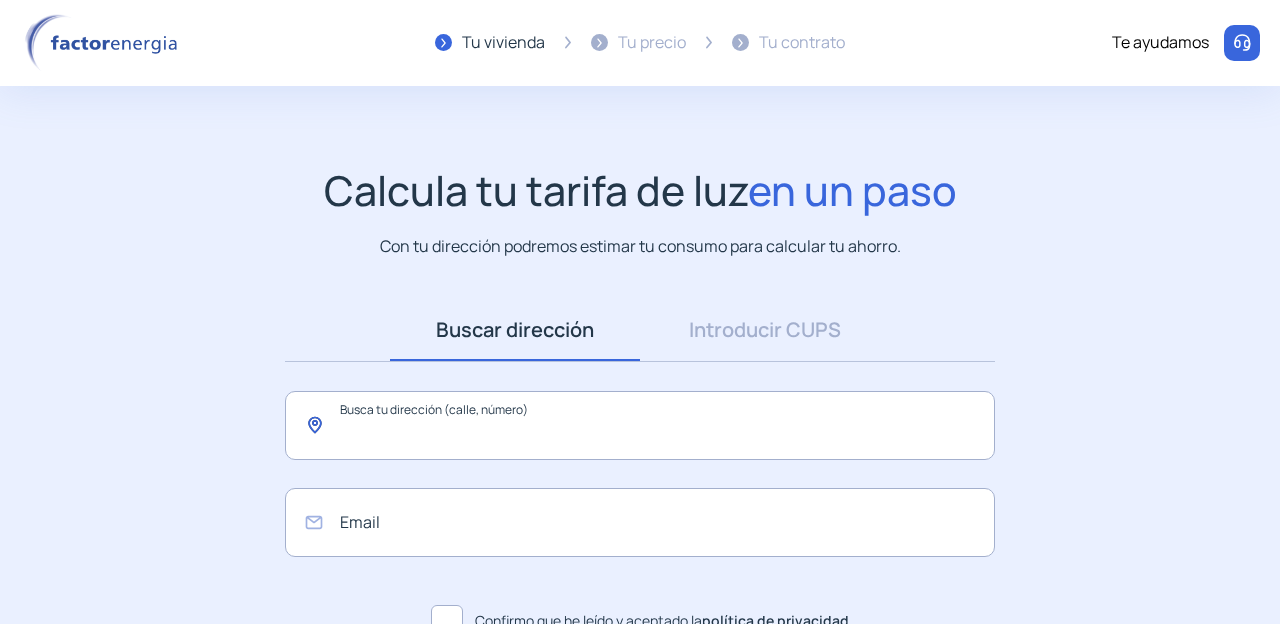 click 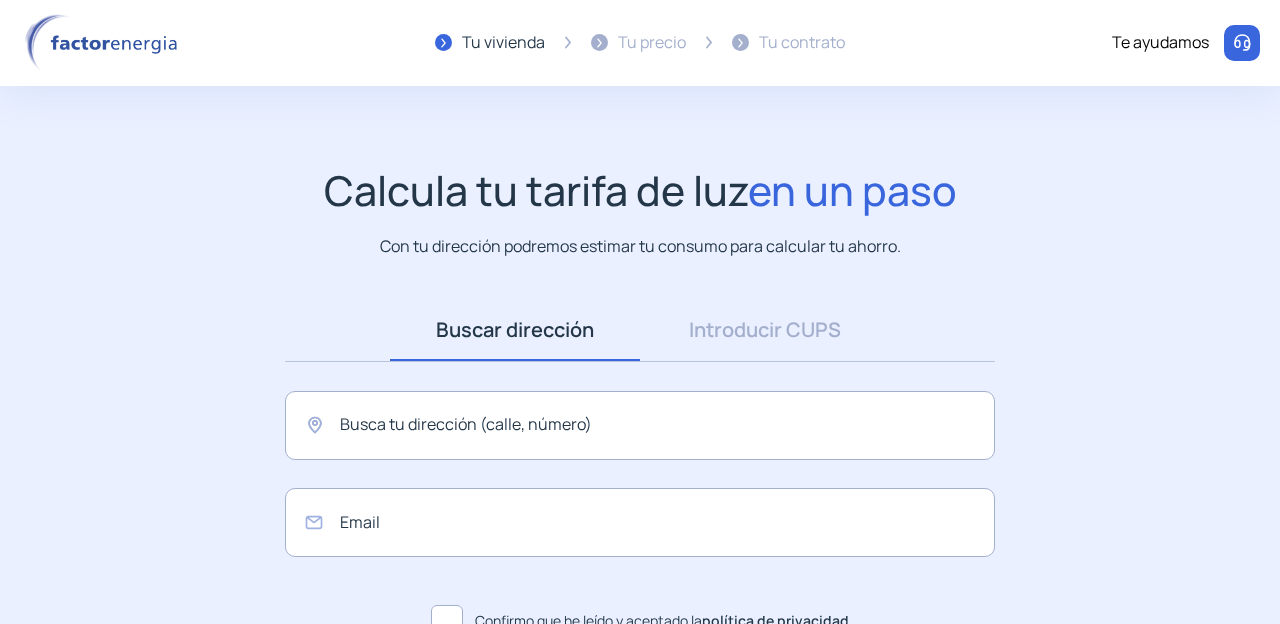 click on "Buscar dirección Dirección Introducir CUPS CUPS Busca tu dirección (calle, número) [EMAIL] Confirmo que he leído y aceptado la política de privacidad" 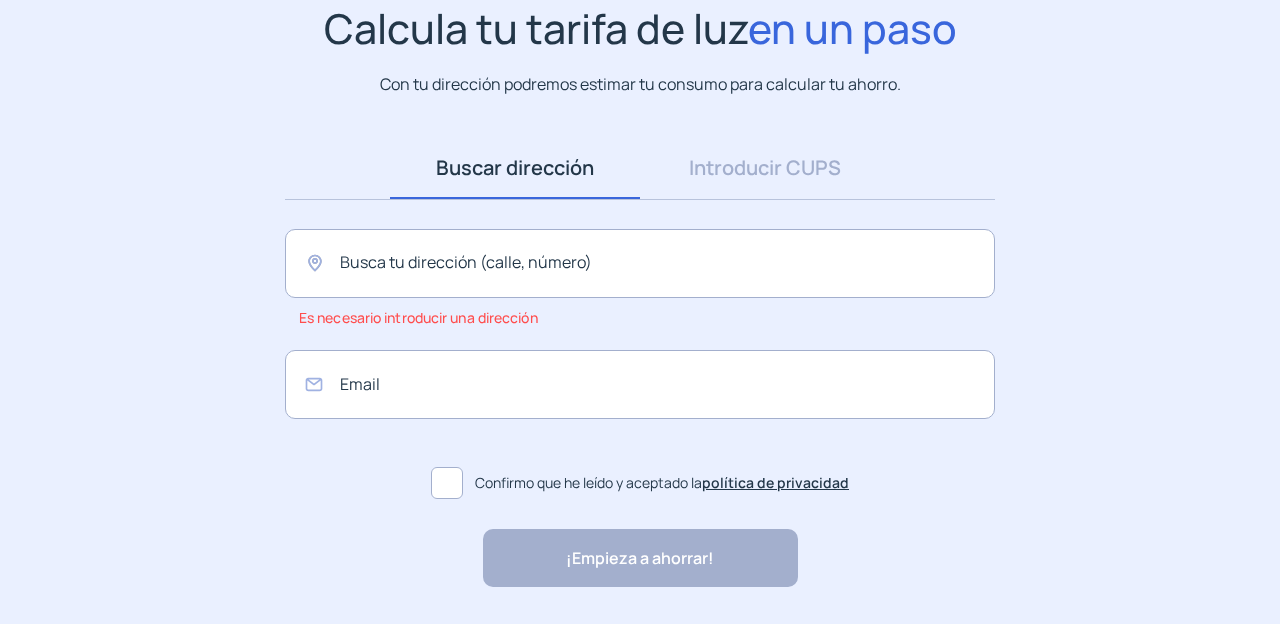 scroll, scrollTop: 160, scrollLeft: 0, axis: vertical 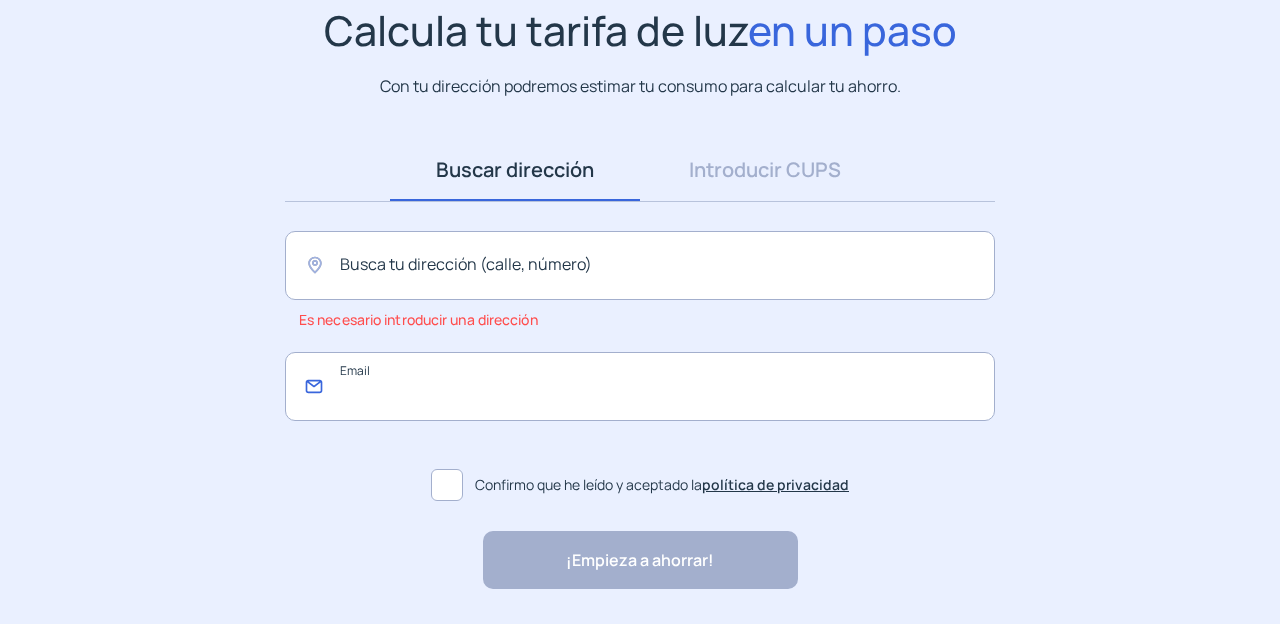 click 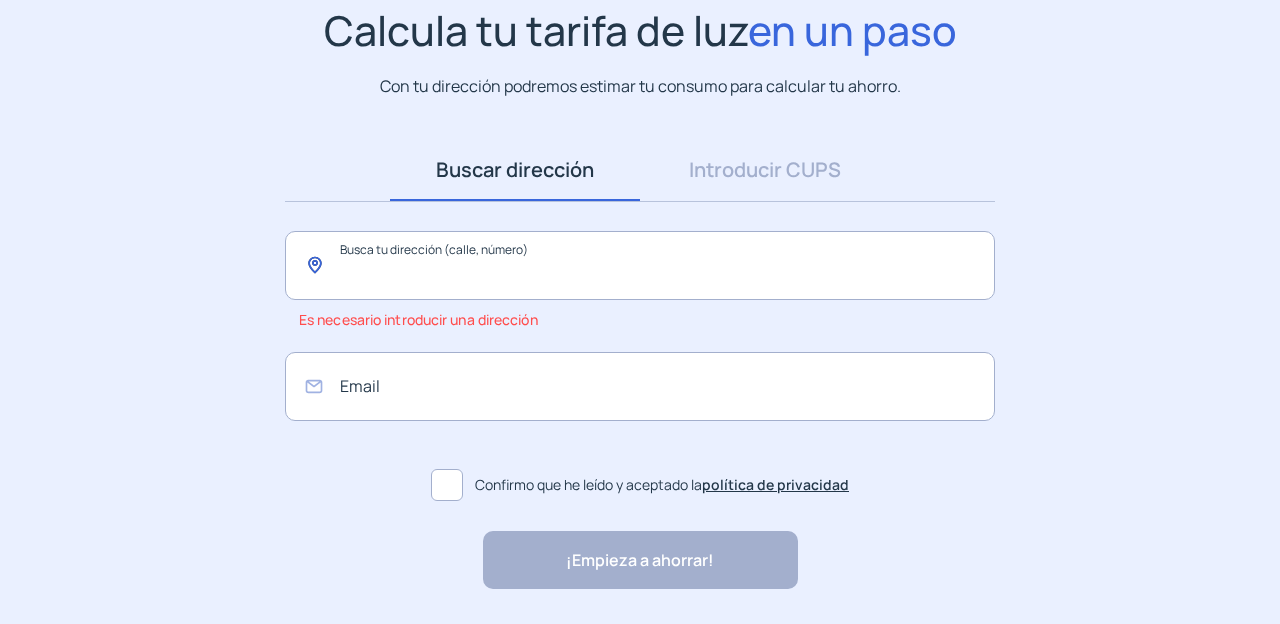 click 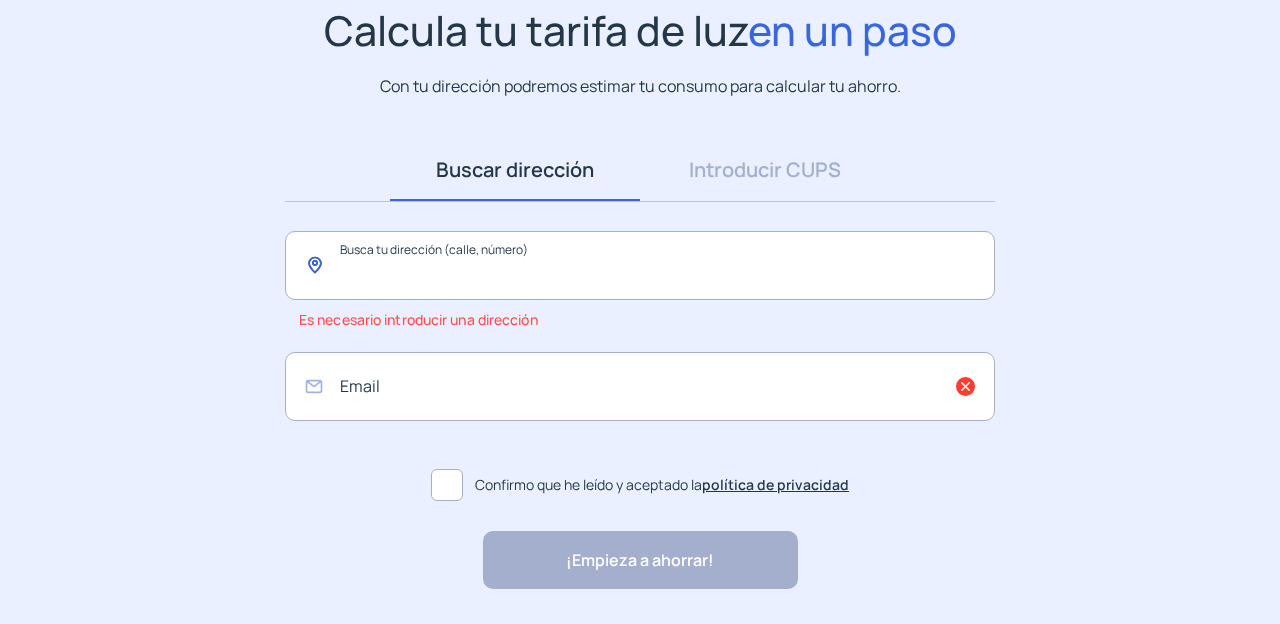 click 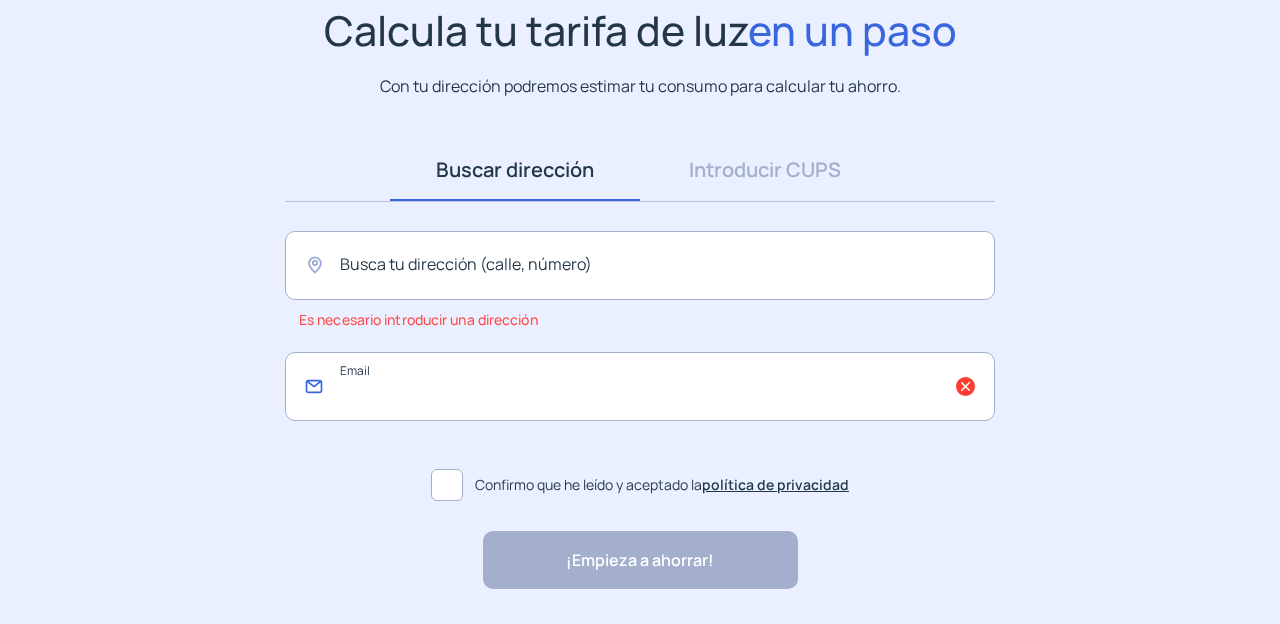 click 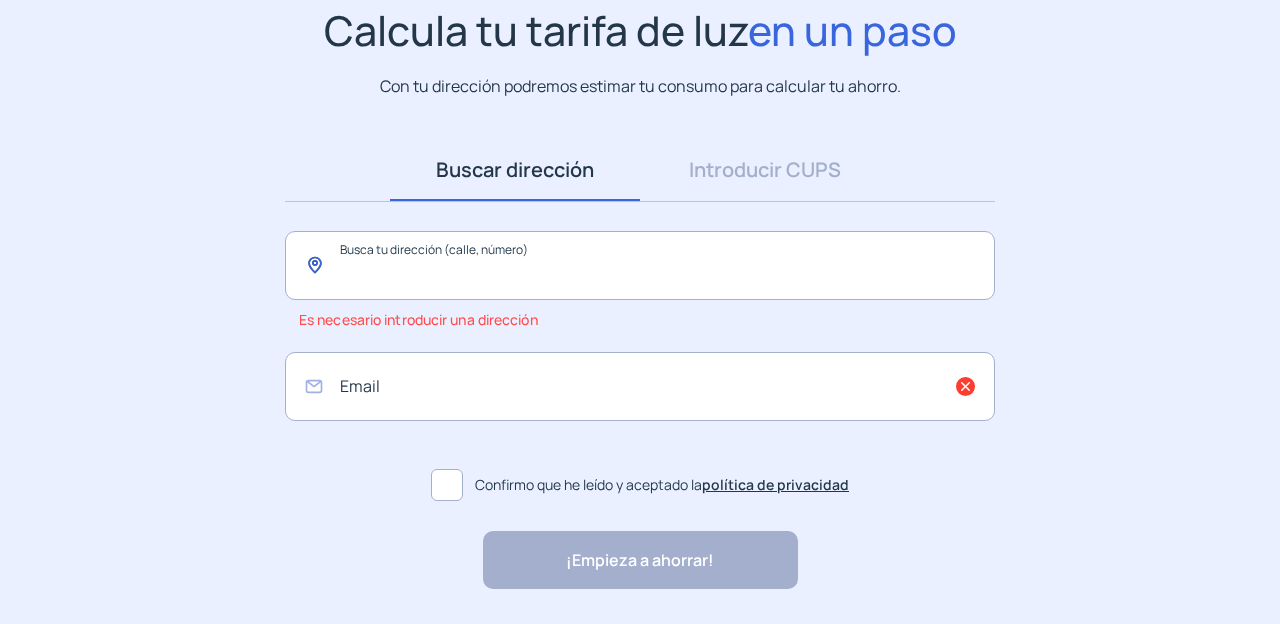 click 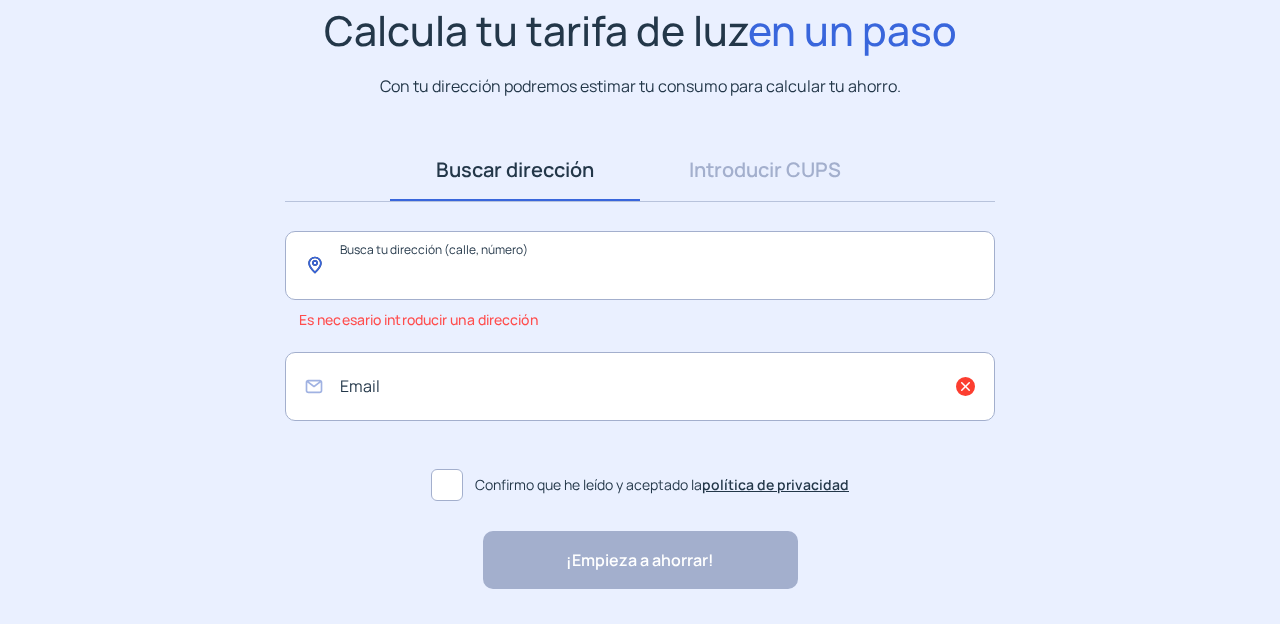 click 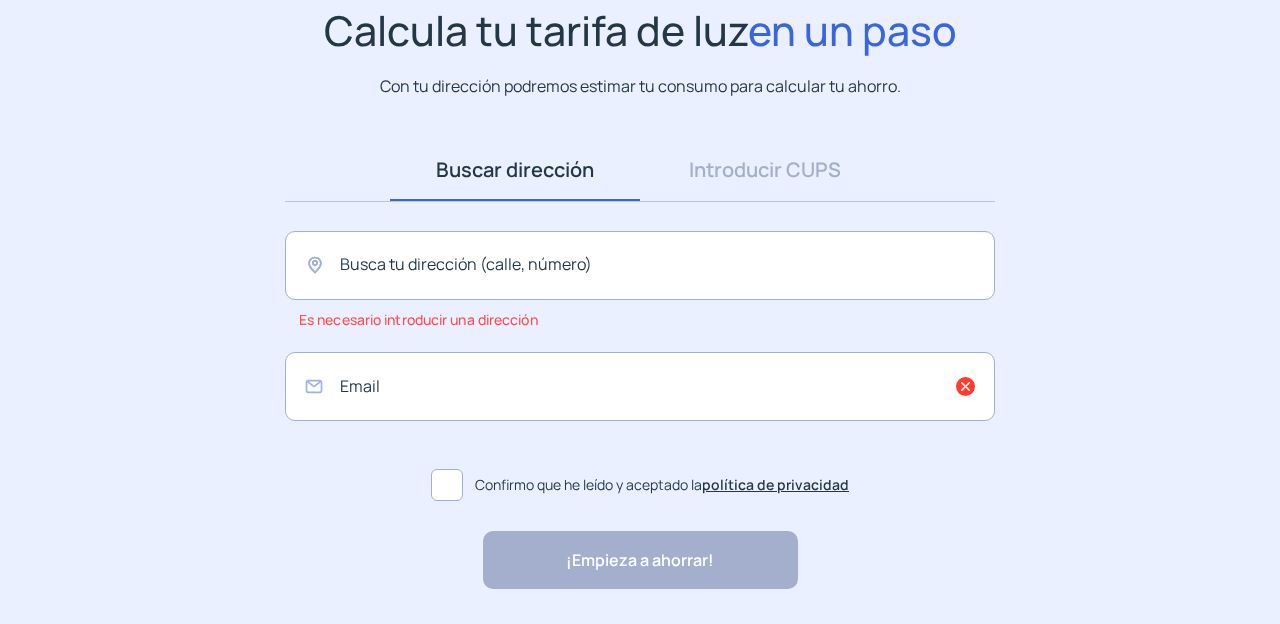 click on "Es necesario introducir una dirección" 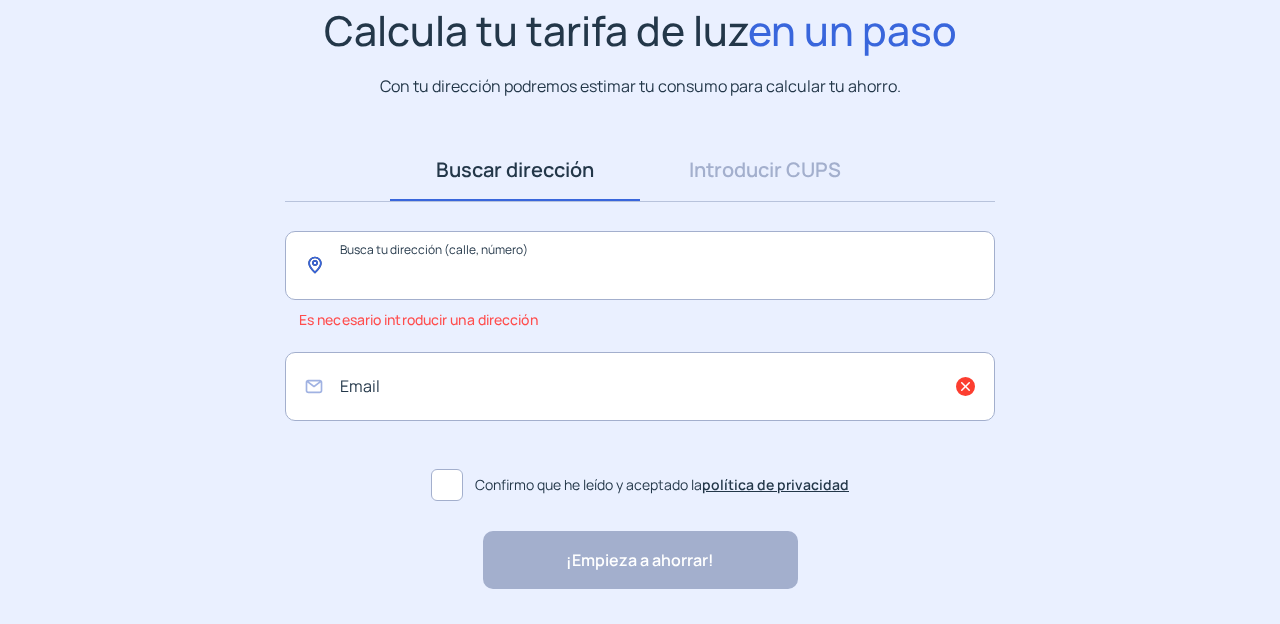 click 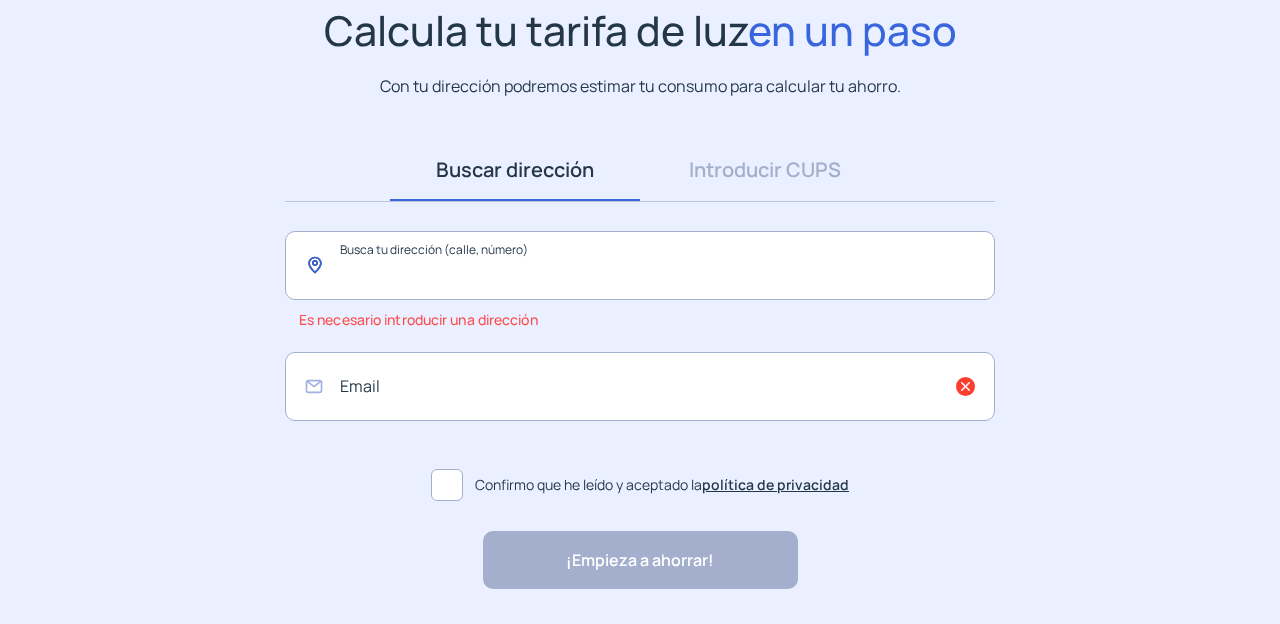 click 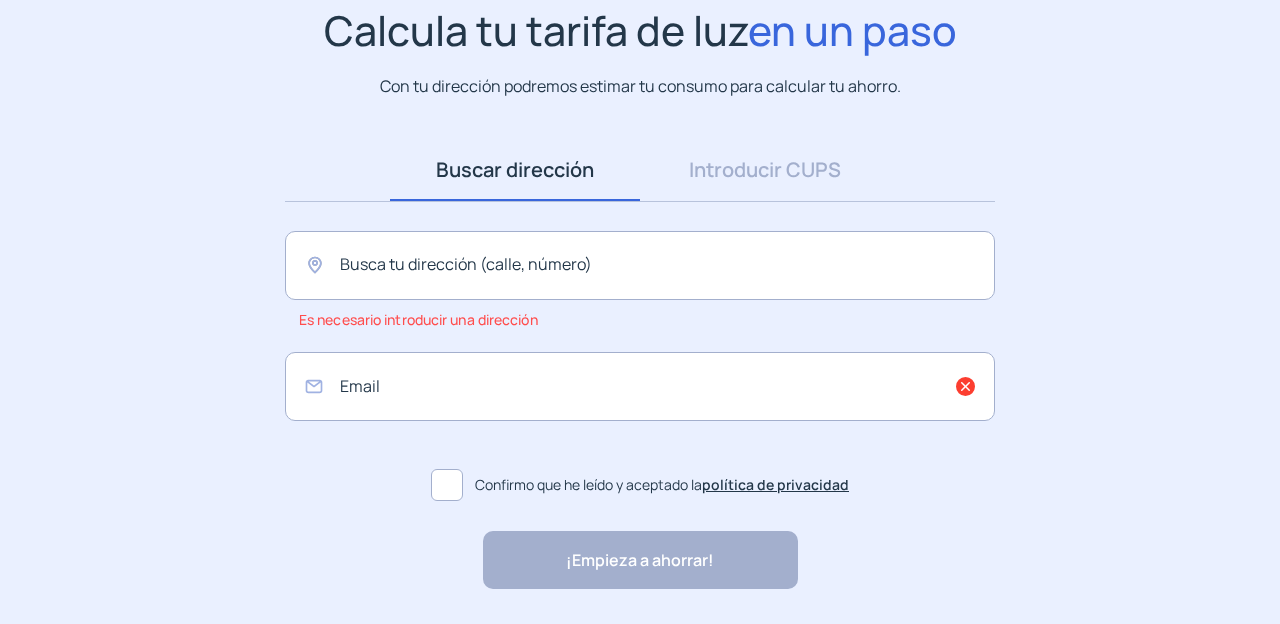 click on "Es necesario introducir una dirección" 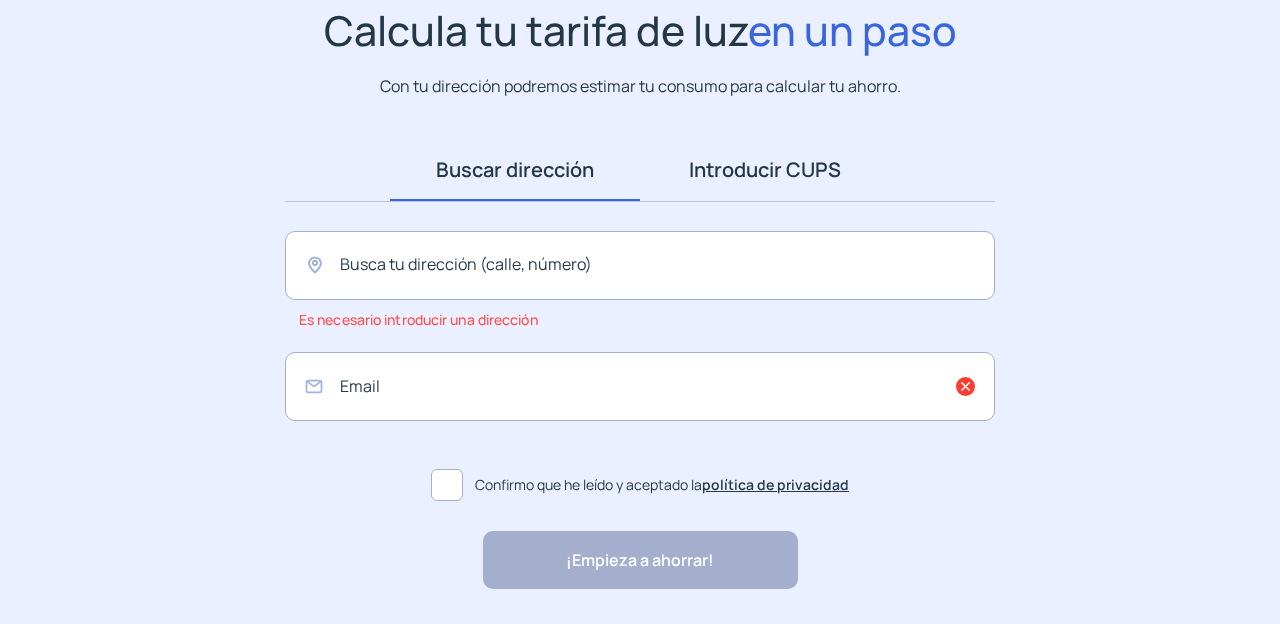 click on "Introducir CUPS" at bounding box center [765, 170] 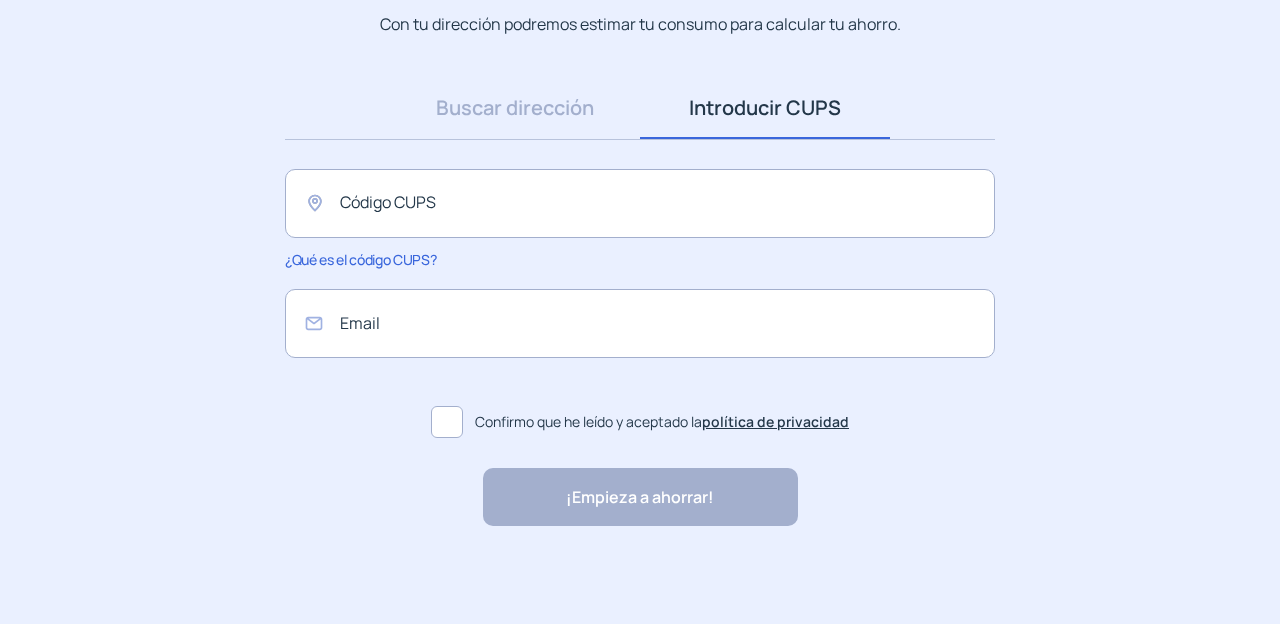 scroll, scrollTop: 224, scrollLeft: 0, axis: vertical 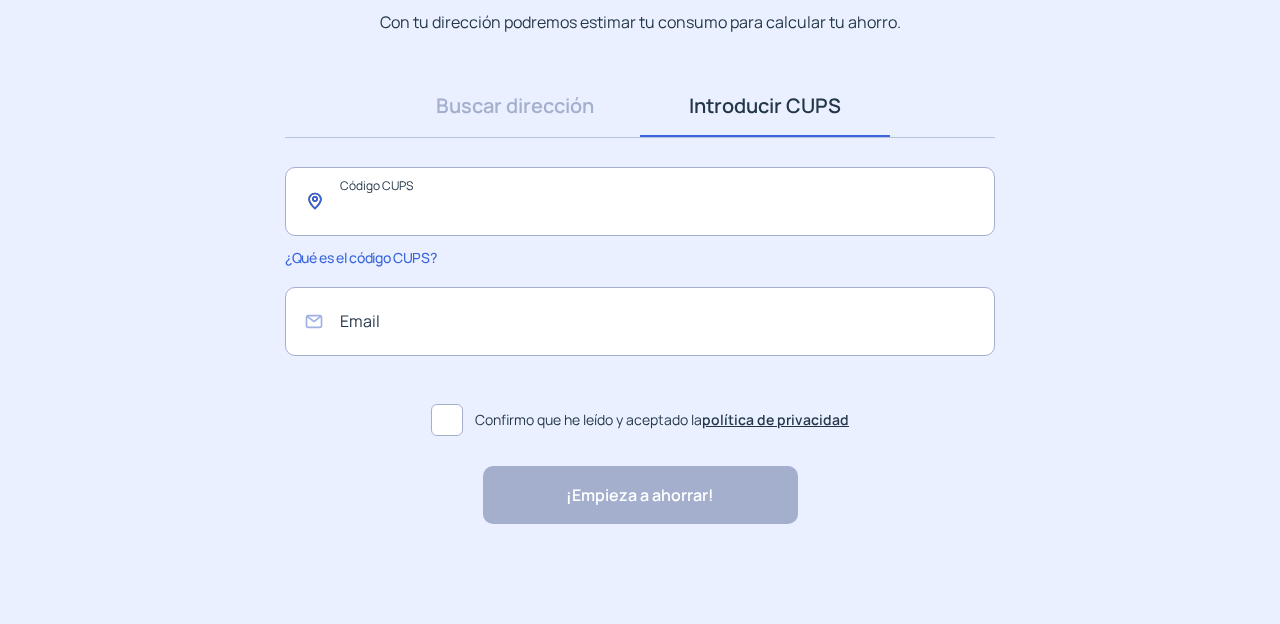 click 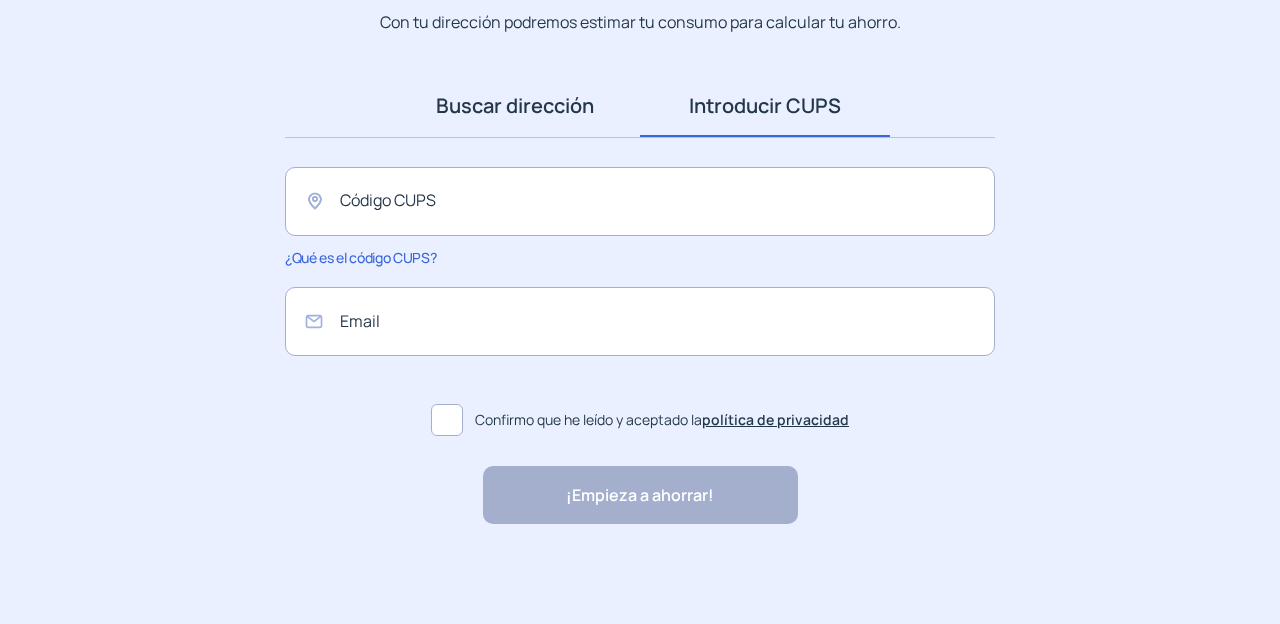 click on "Buscar dirección" at bounding box center (515, 106) 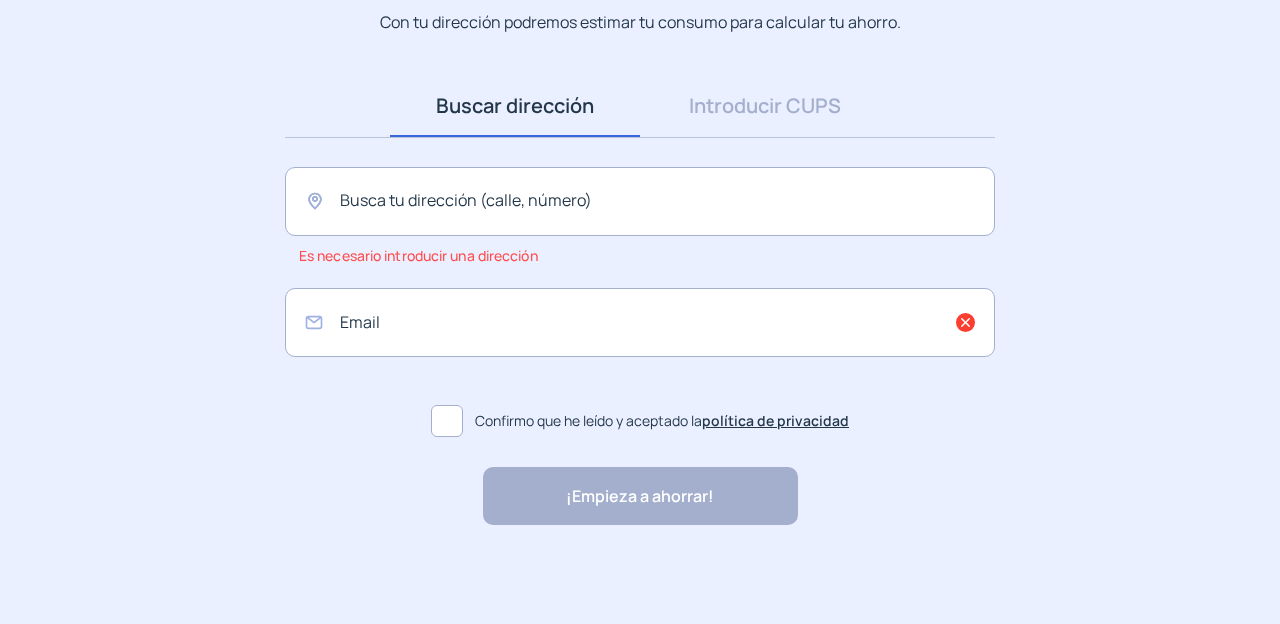 click on "Es necesario introducir una dirección" 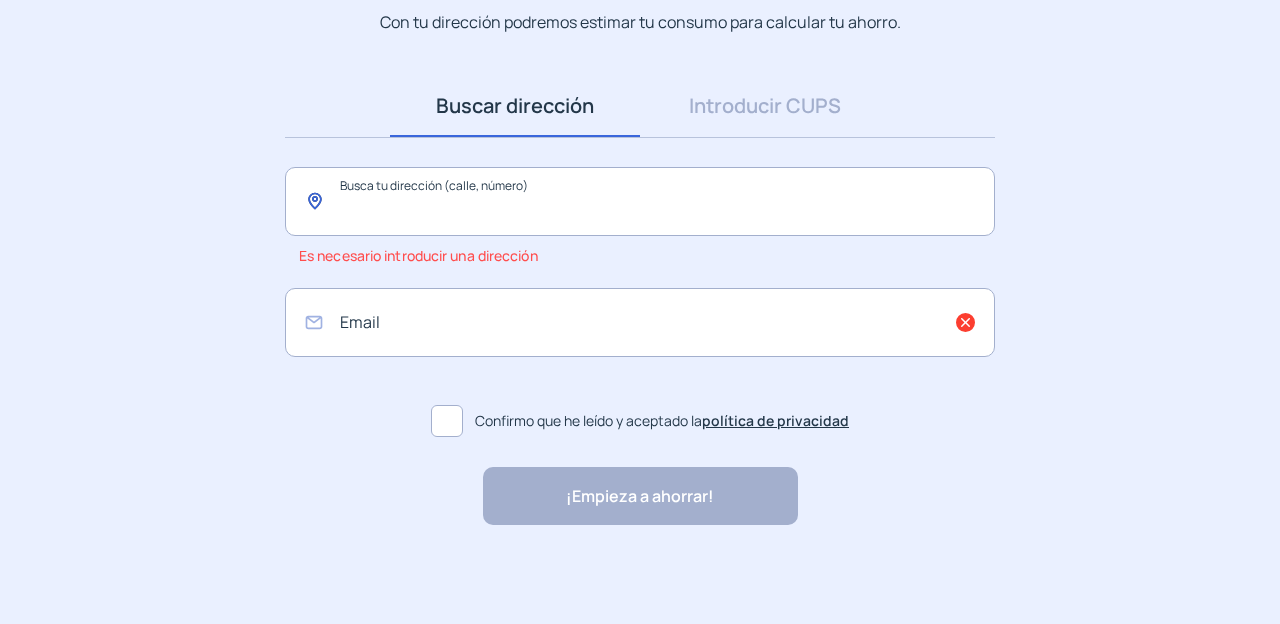 click 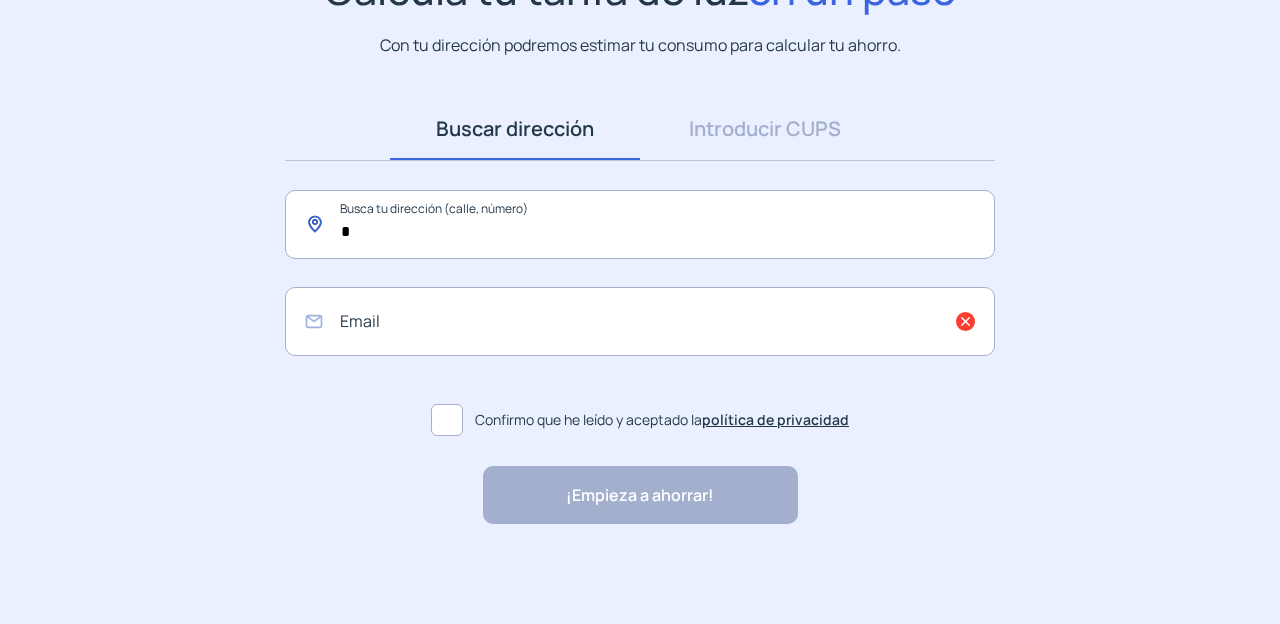 scroll, scrollTop: 201, scrollLeft: 0, axis: vertical 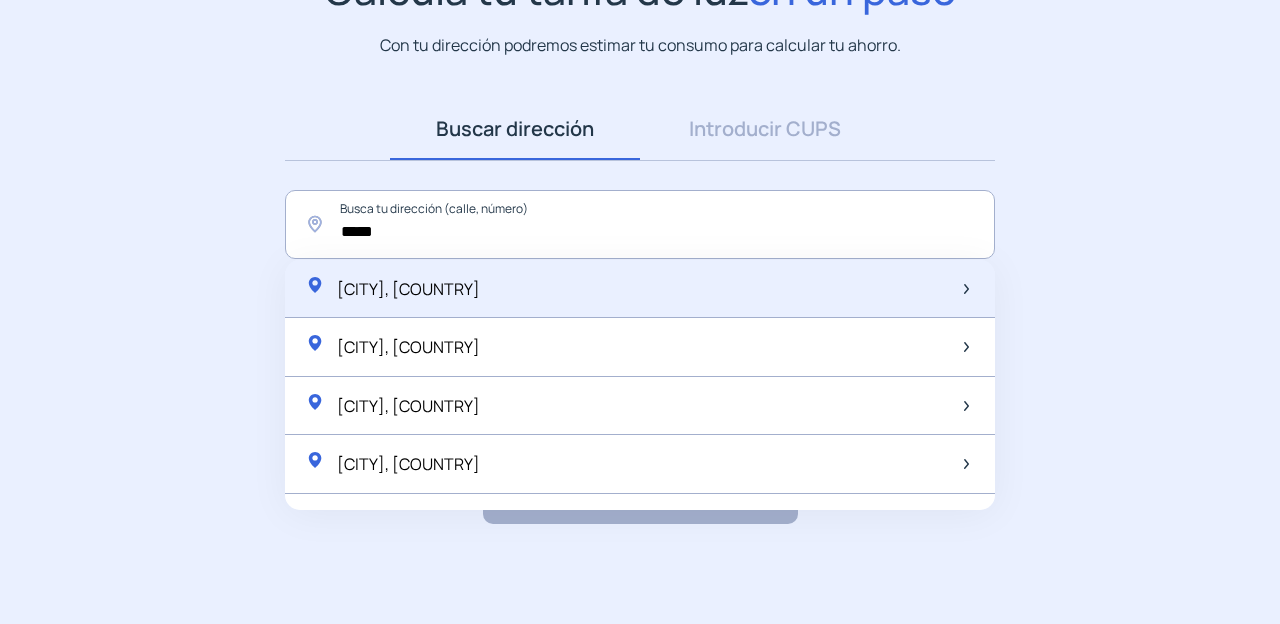 click on "Parets del Vallès, España" 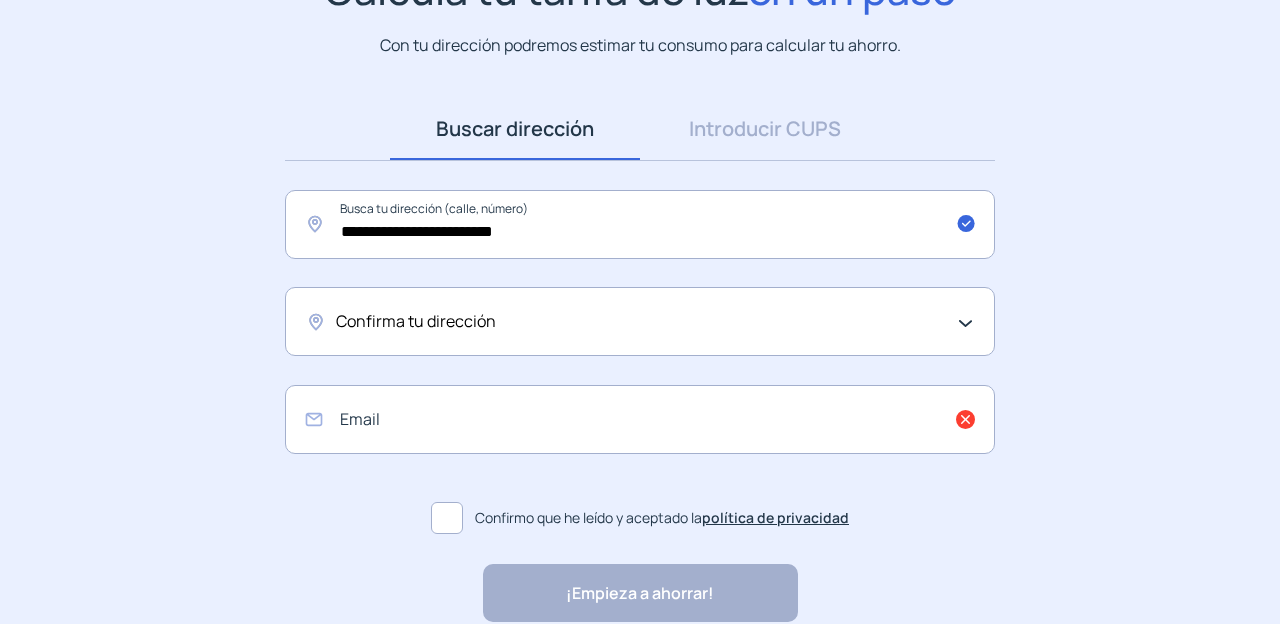 click on "Confirma tu dirección" 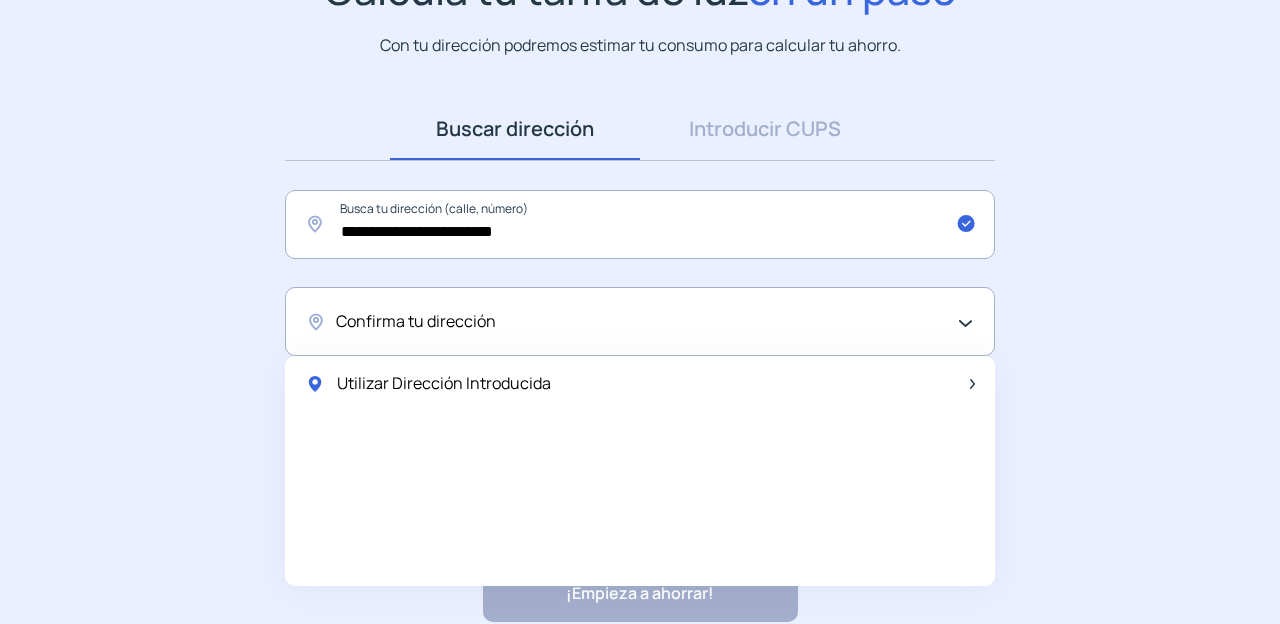 click on "Confirma tu dirección" 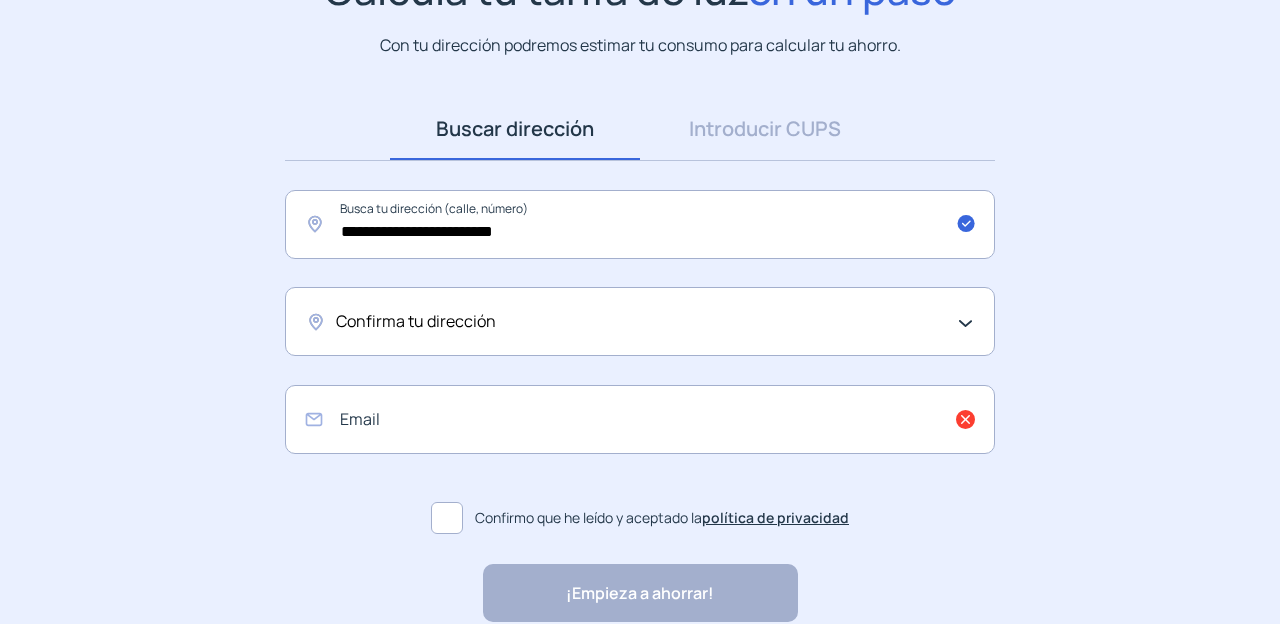 click on "Confirma tu dirección" 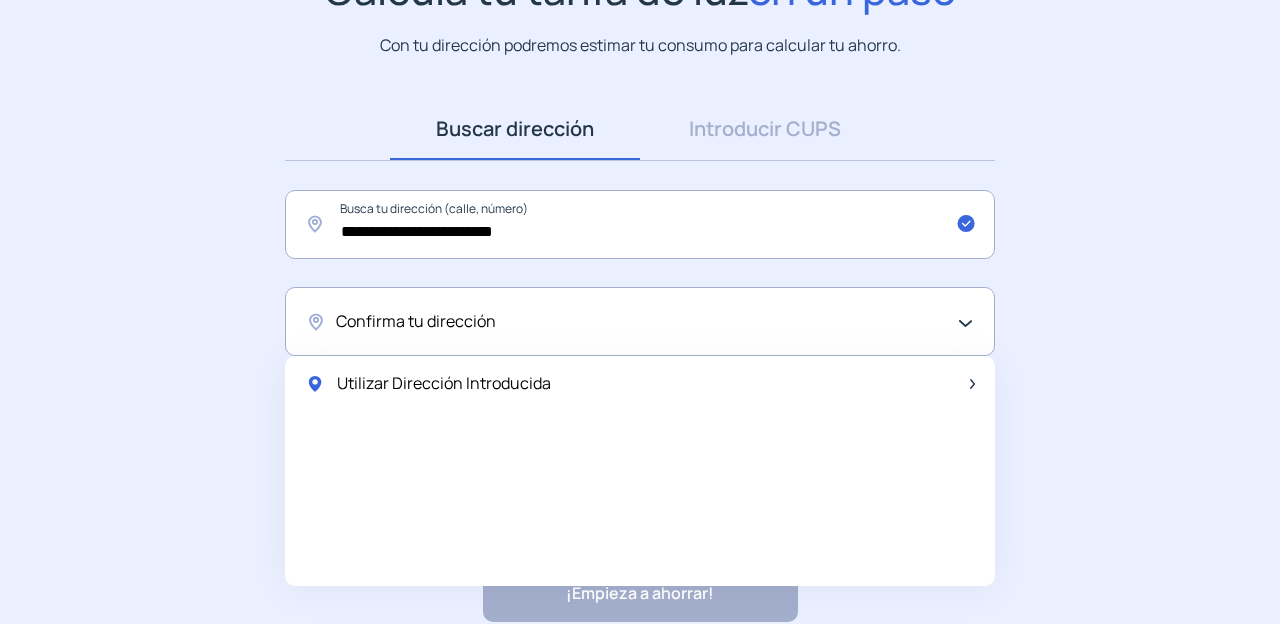 click on "Confirma tu dirección" 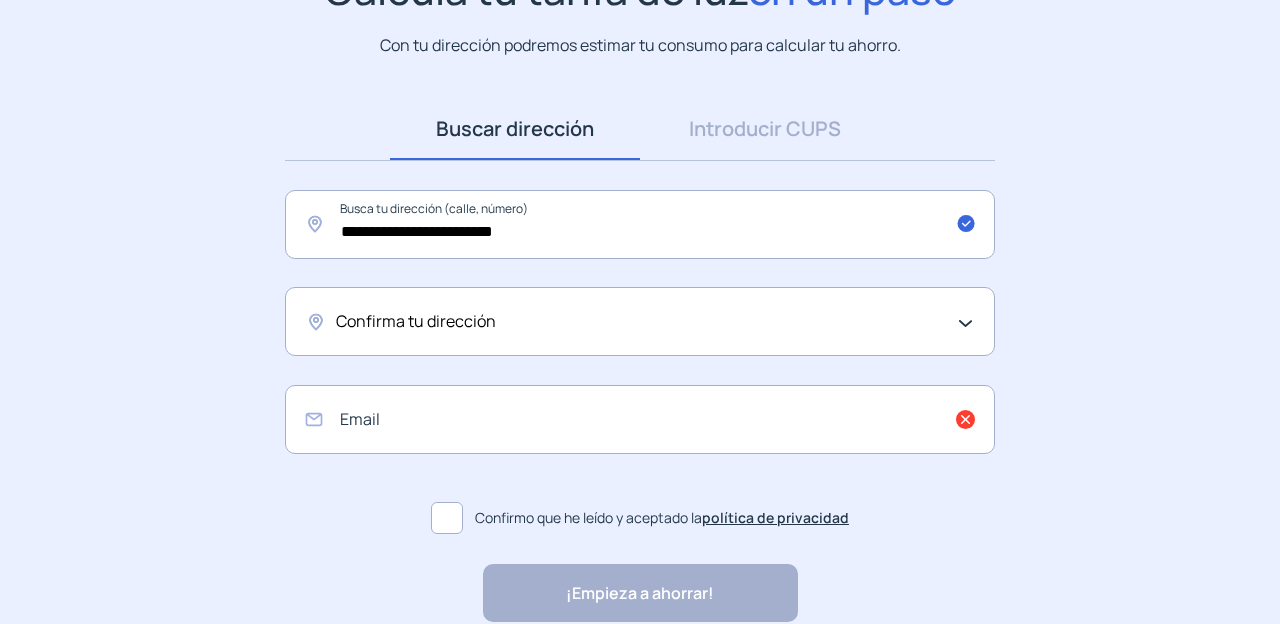 click on "Confirma tu dirección" 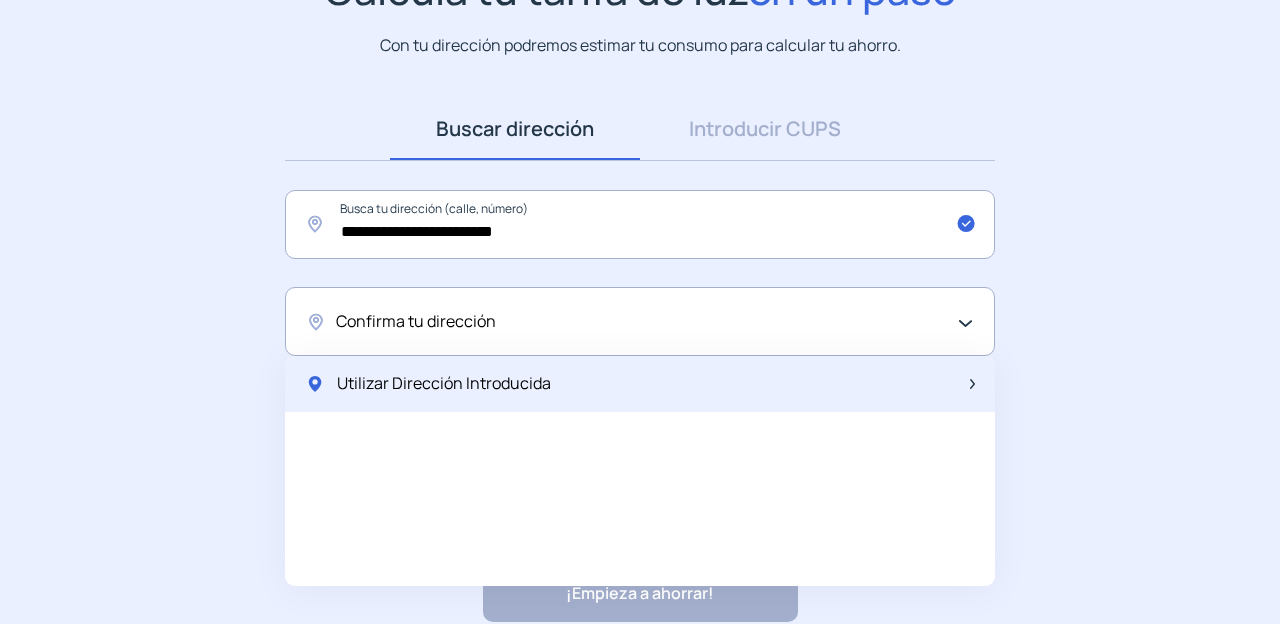 click 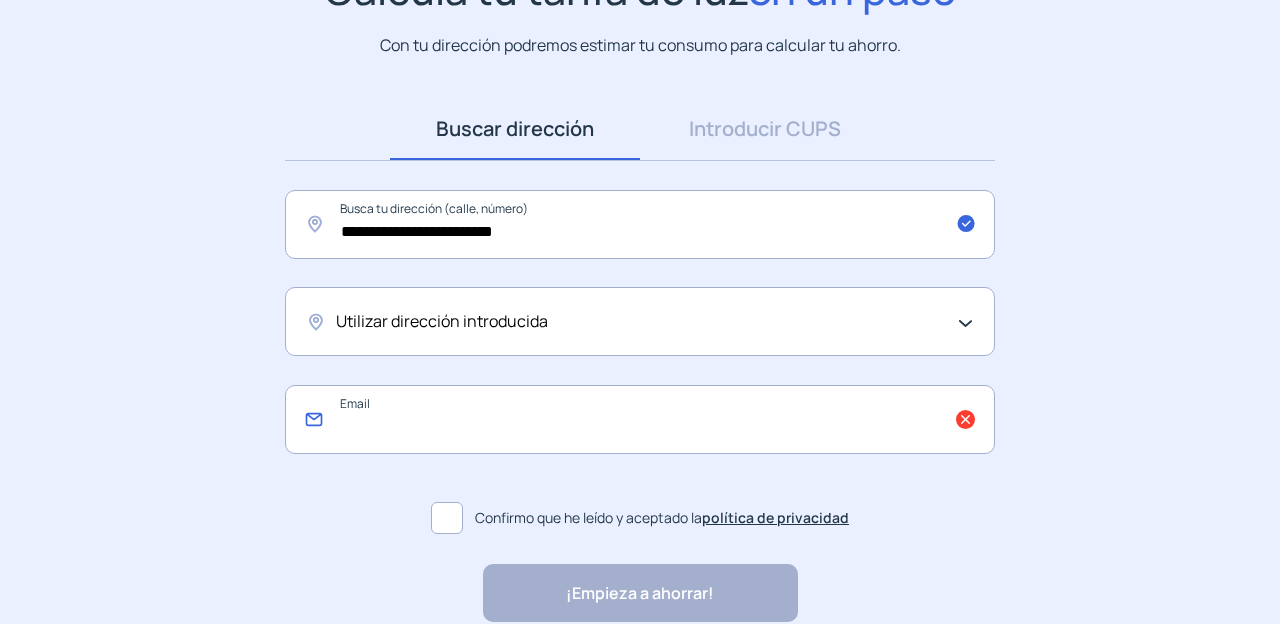 click 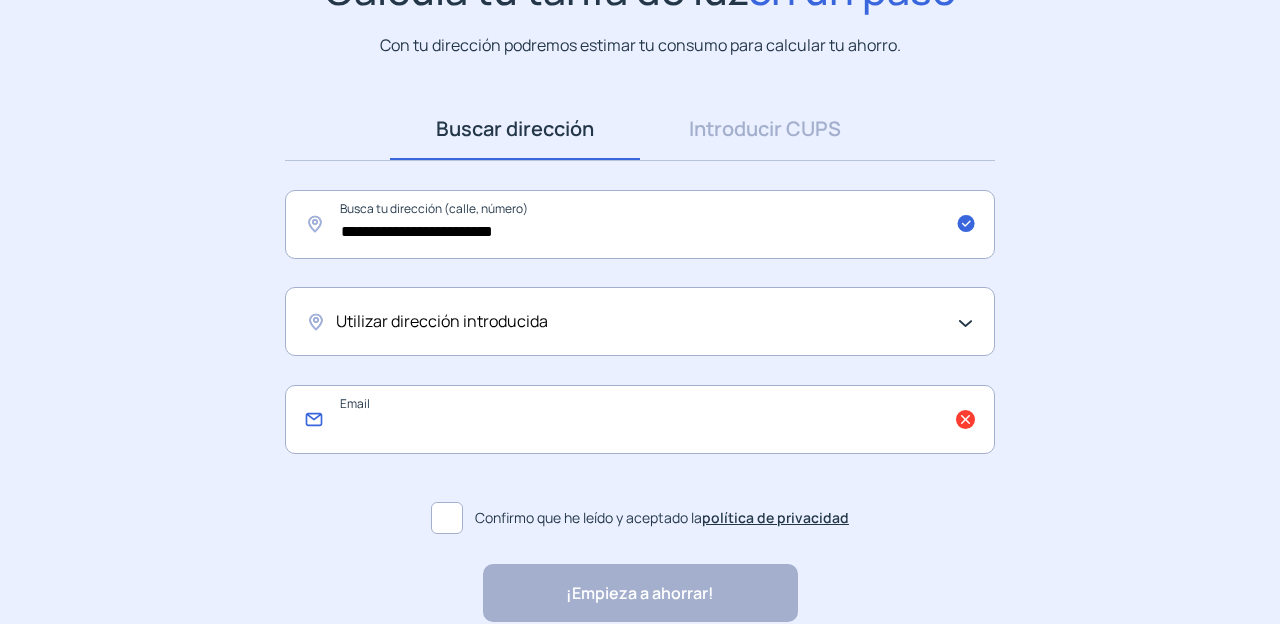 type on "*" 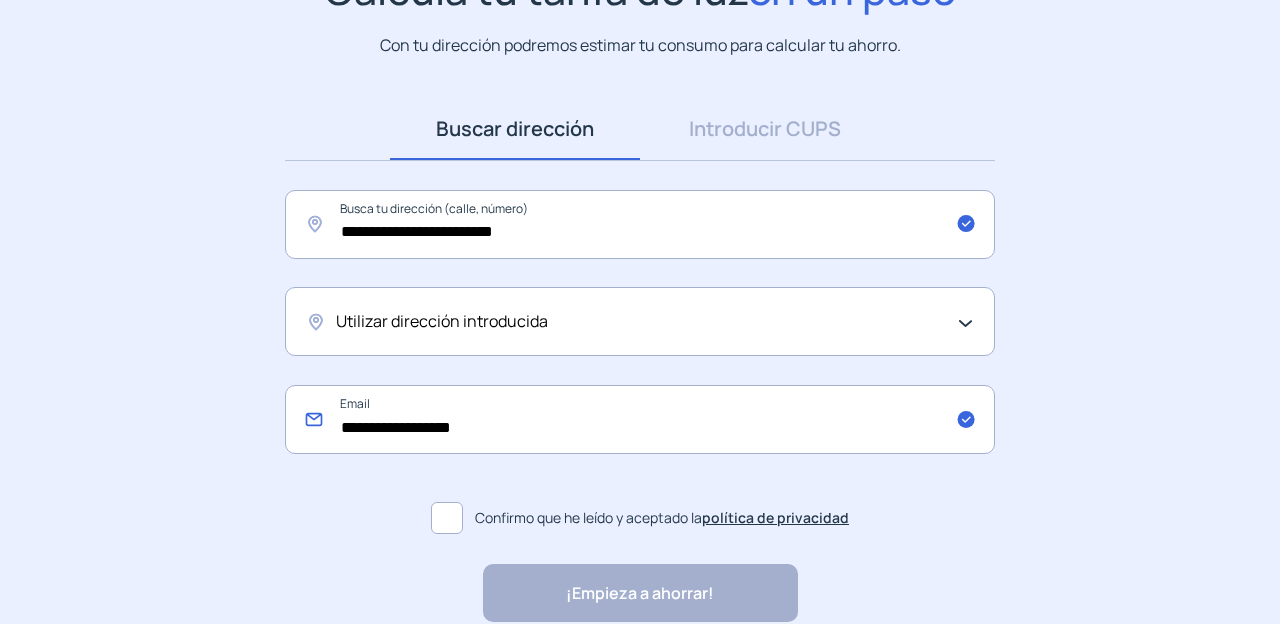 click on "**********" 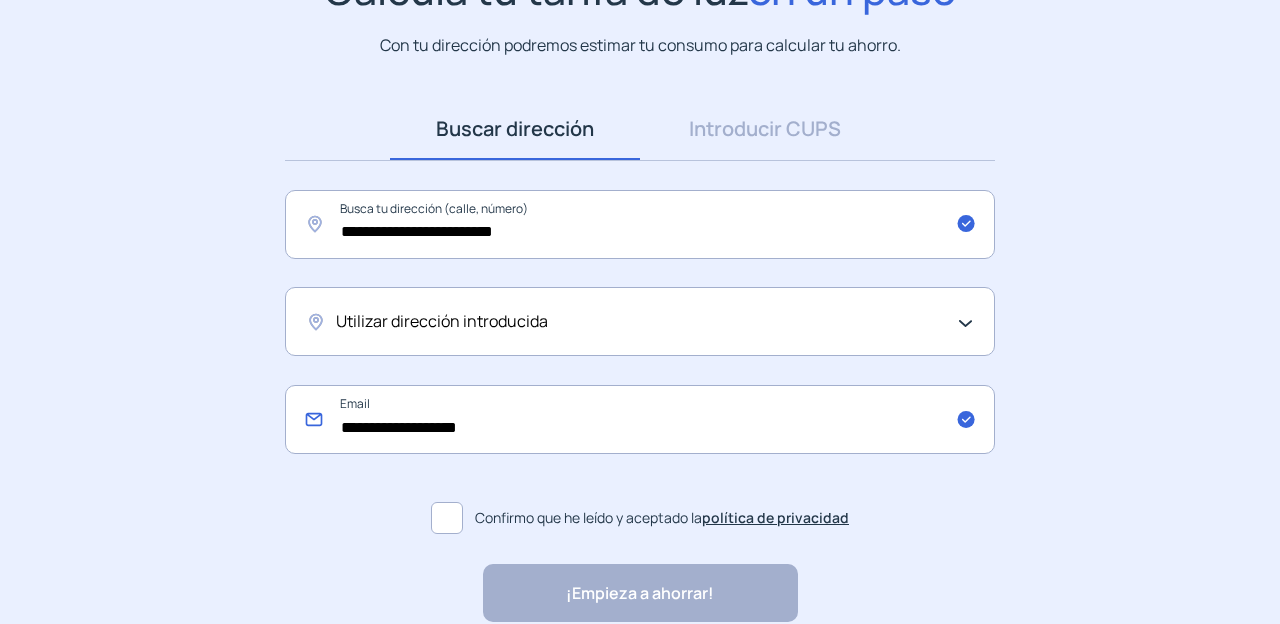 type on "**********" 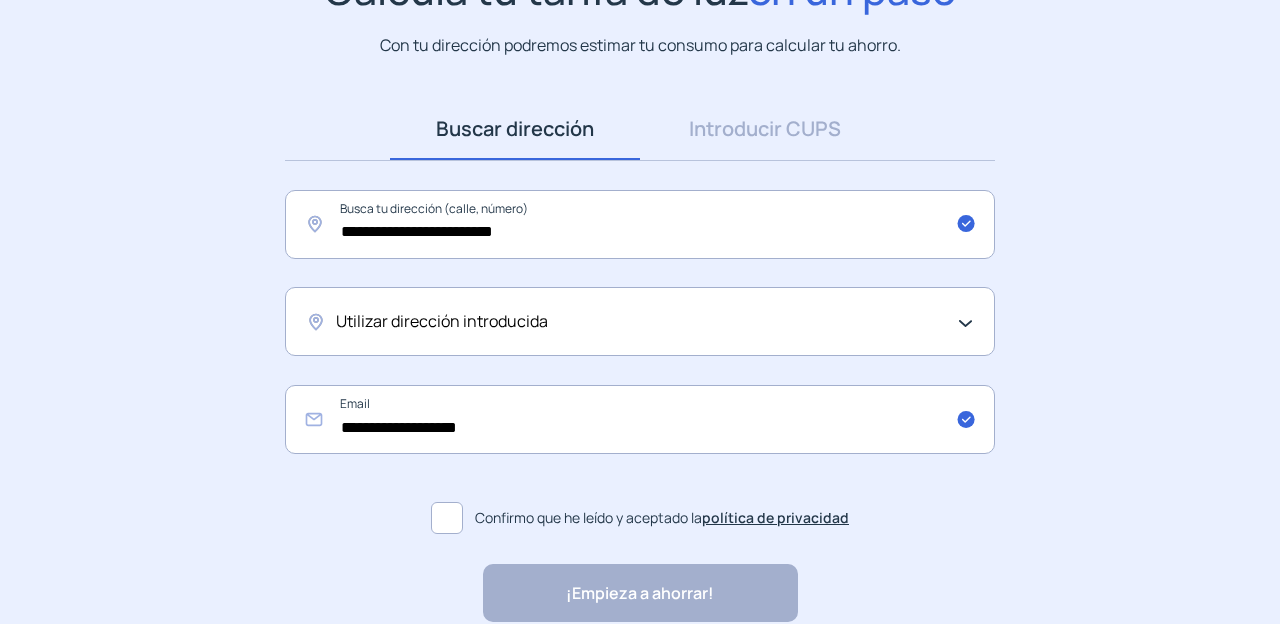 click on "Utilizar dirección introducida" 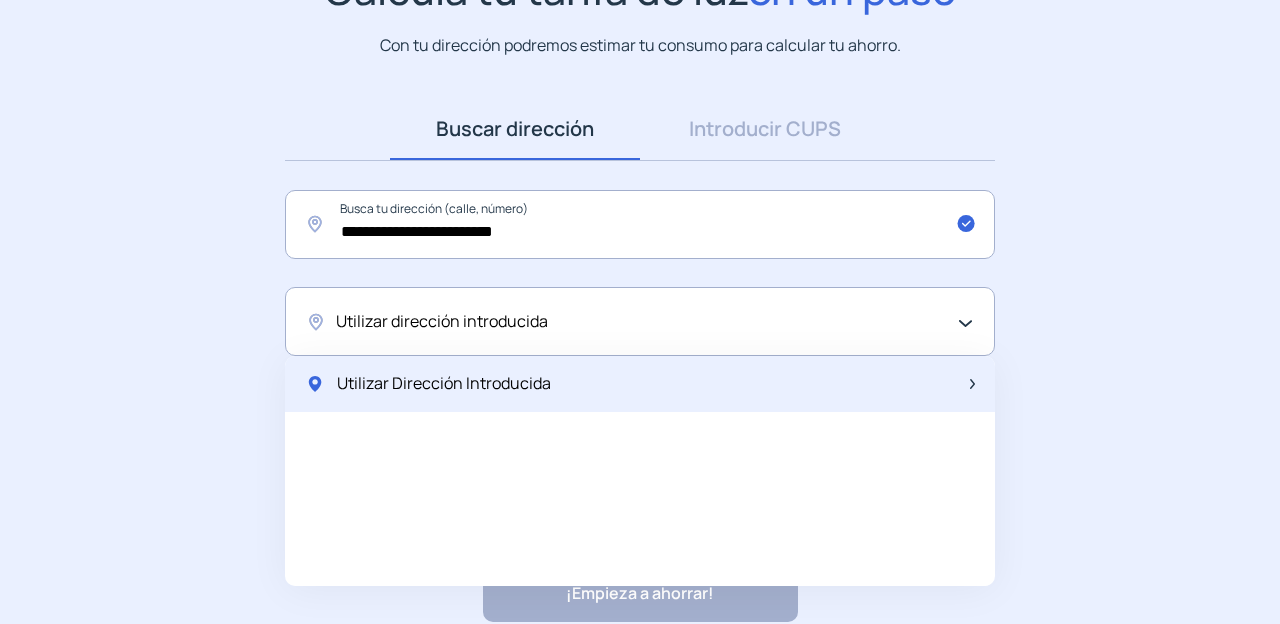 click on "Utilizar Dirección Introducida" 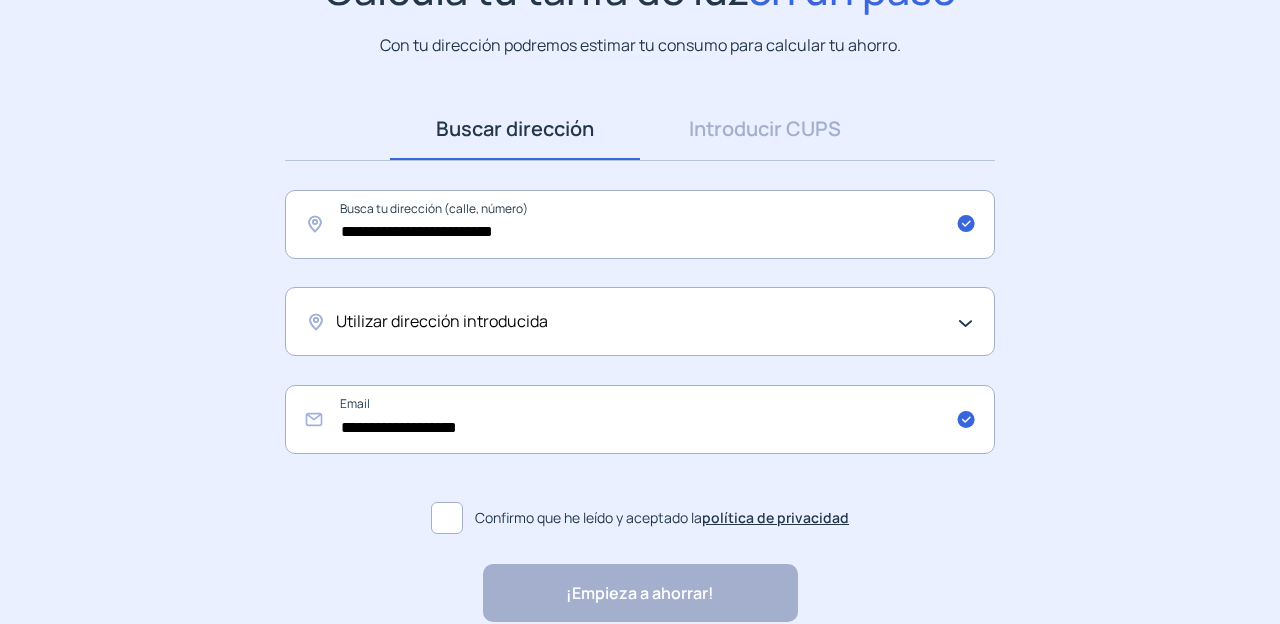 click on "Utilizar dirección introducida" 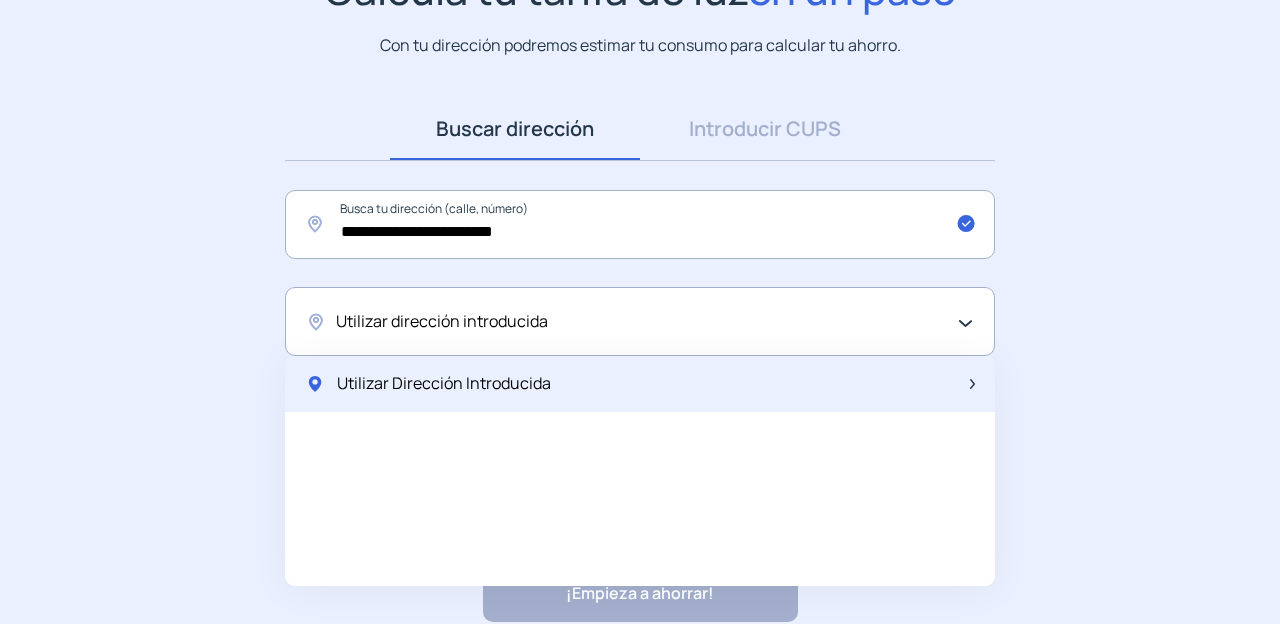 click 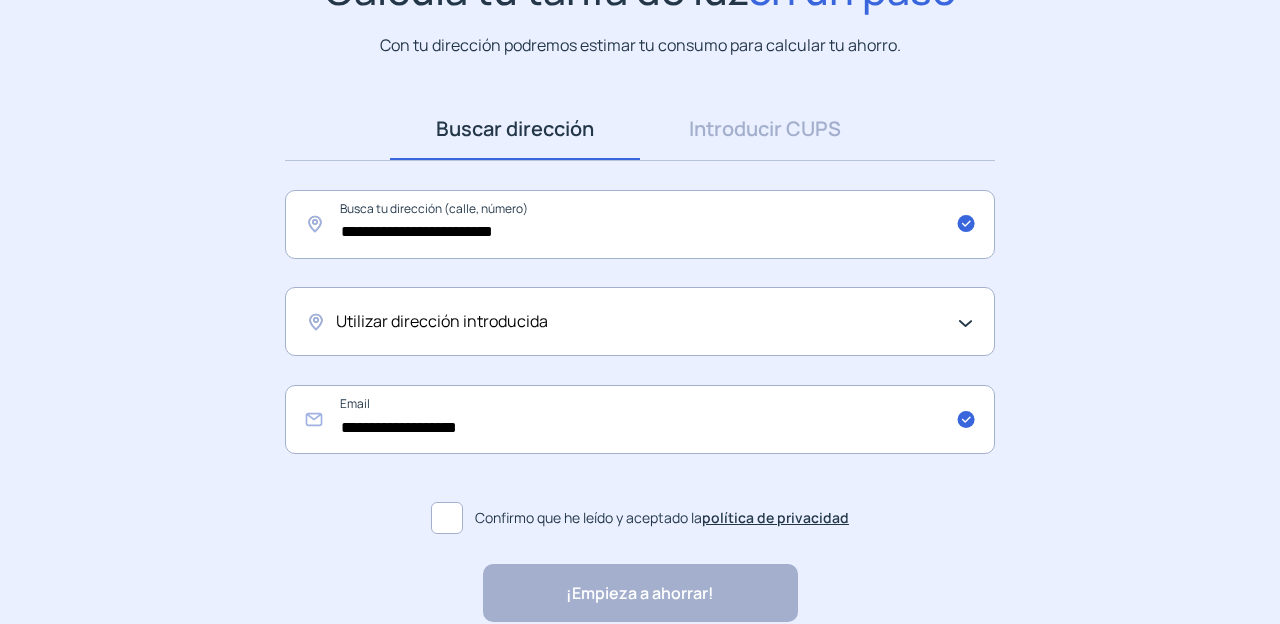 click on "Utilizar dirección introducida" 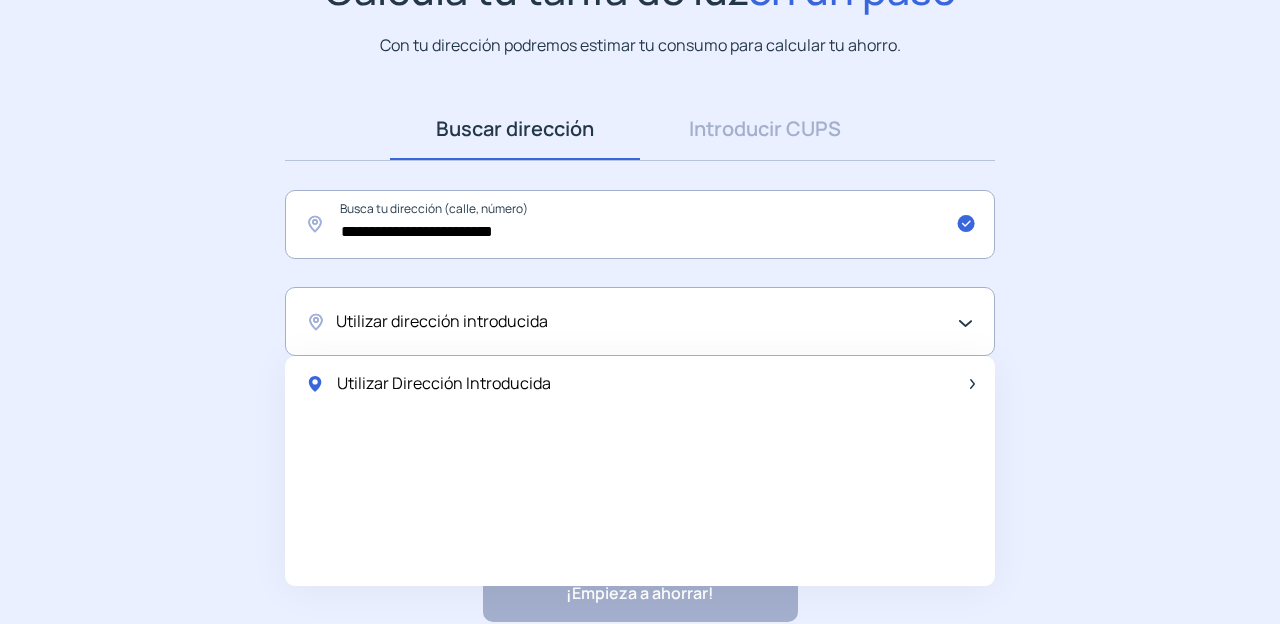 click on "Utilizar dirección introducida" 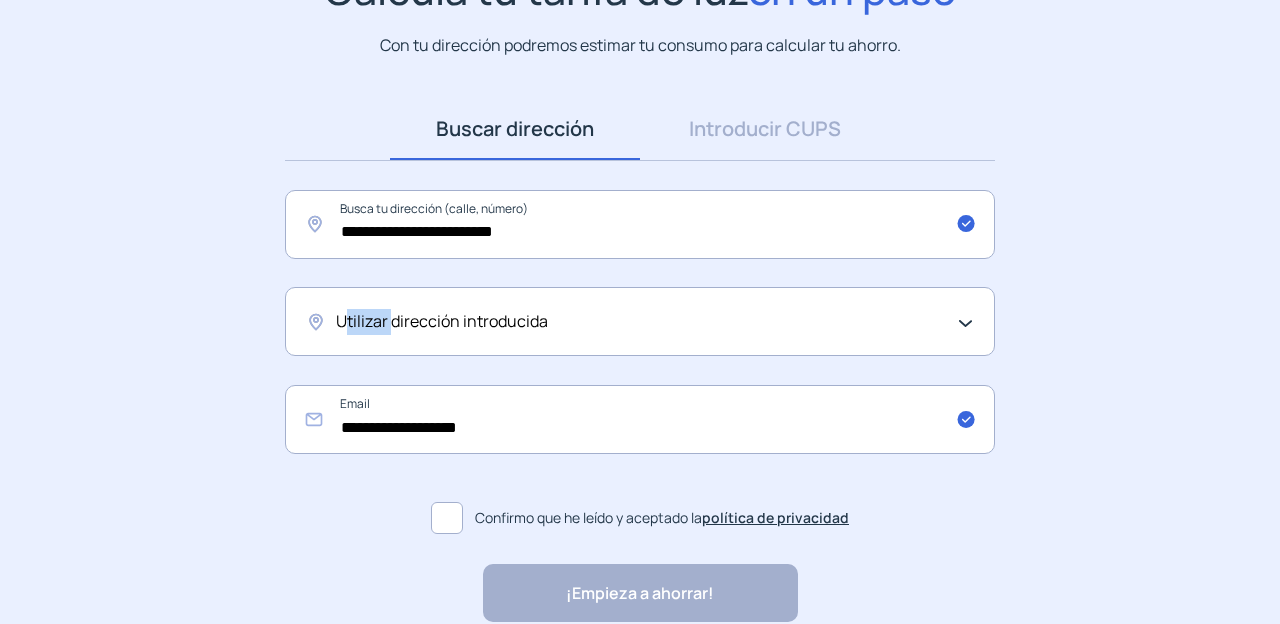 click on "Utilizar dirección introducida" 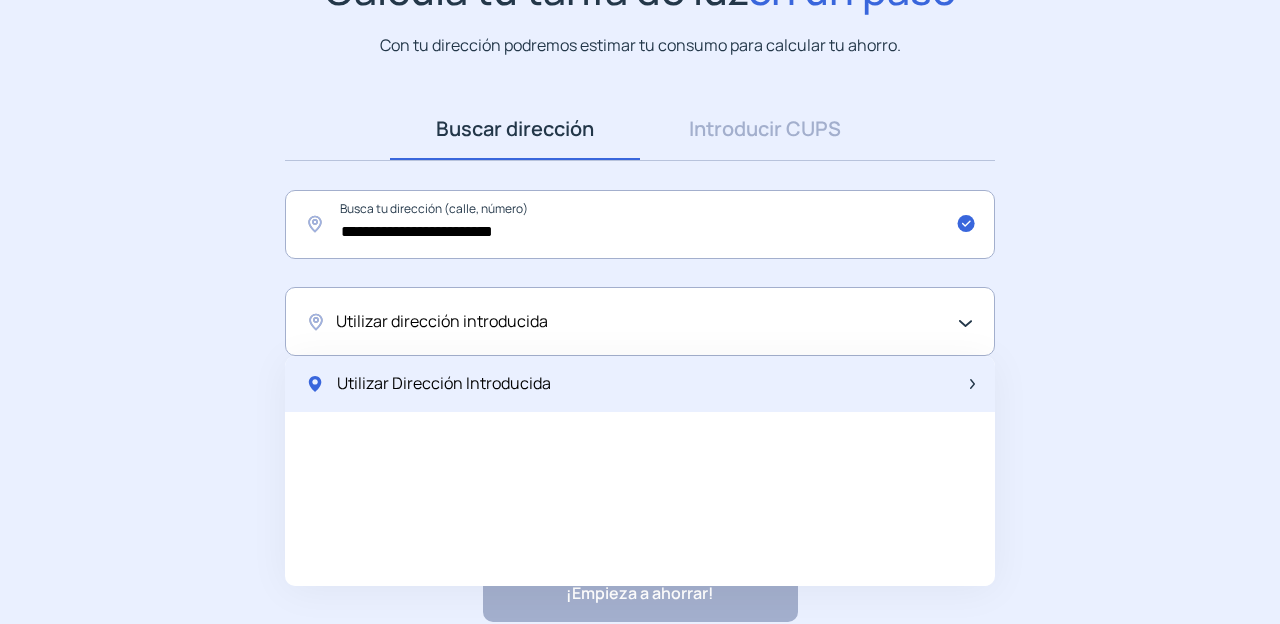 click on "Utilizar Dirección Introducida" 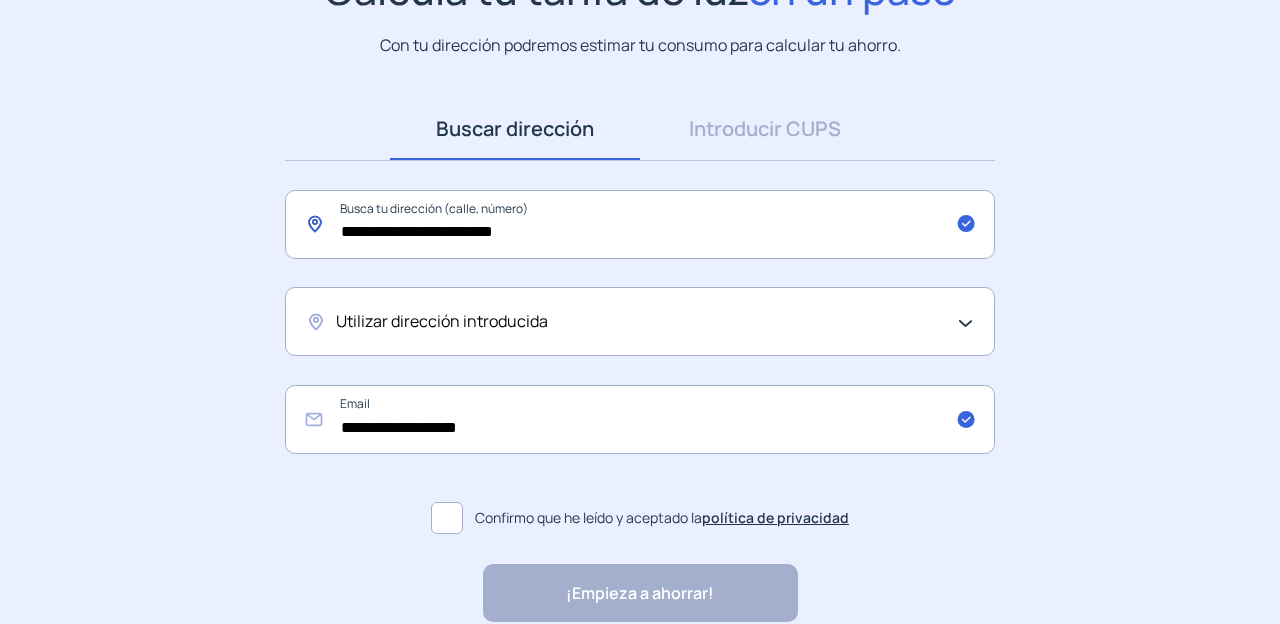 click on "**********" 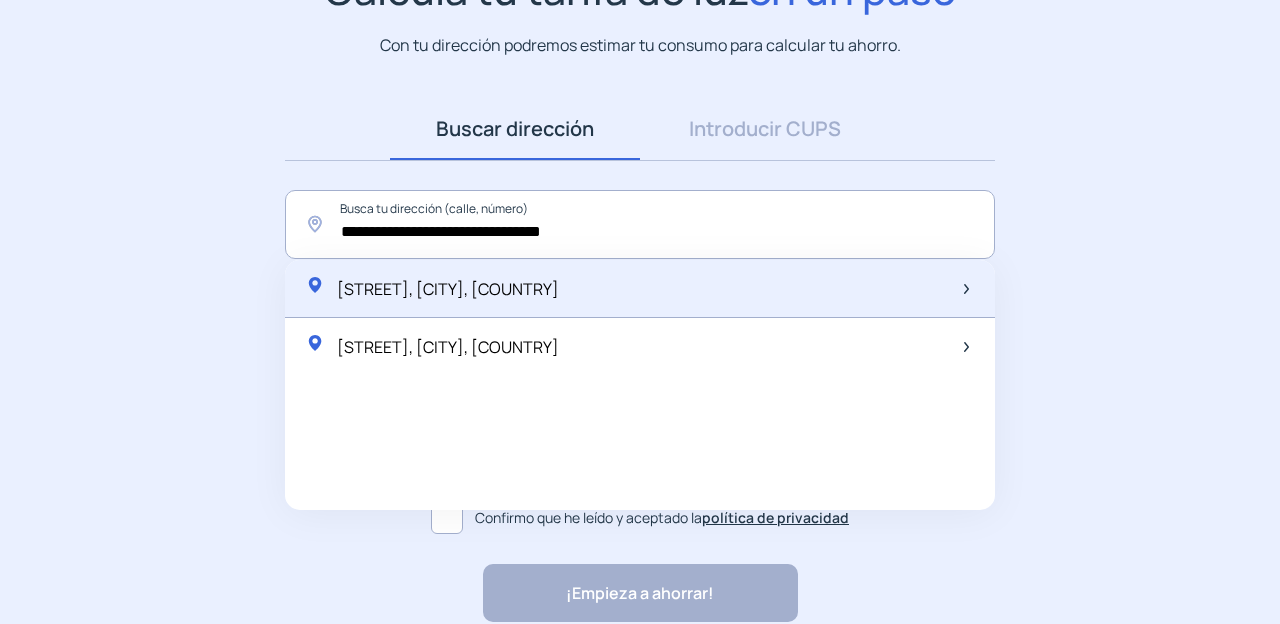 click on "[STREET_NAME], [CITY], [COUNTRY]" 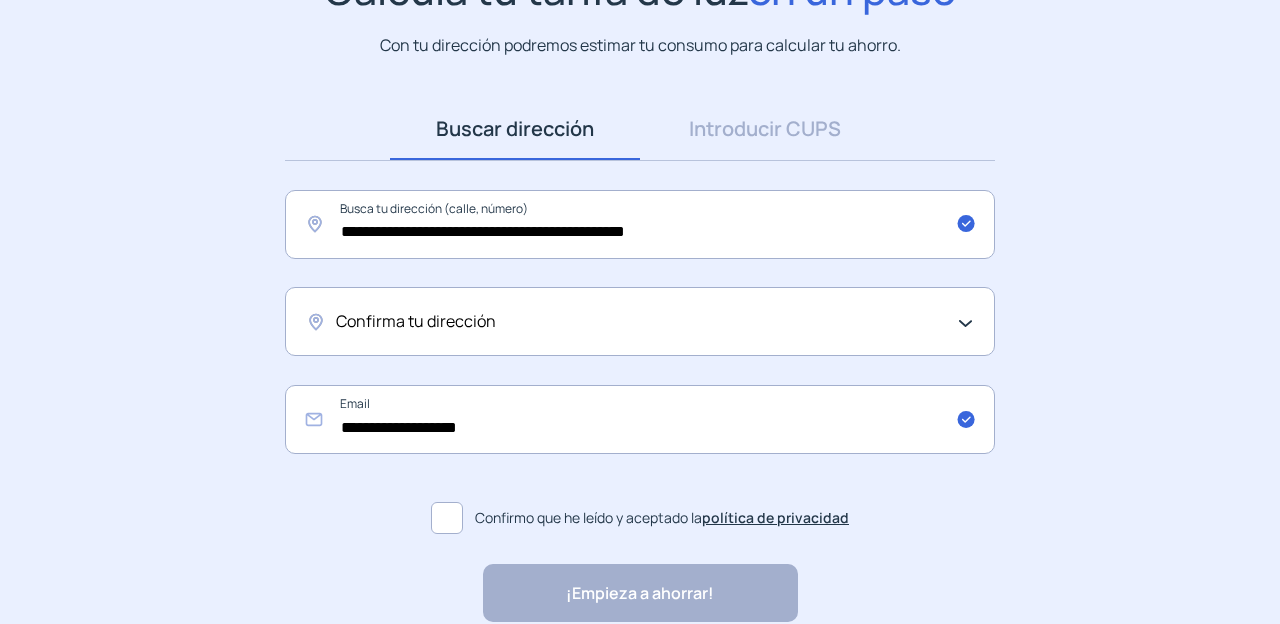 click on "Confirmo que he leído y aceptado la  política de privacidad" 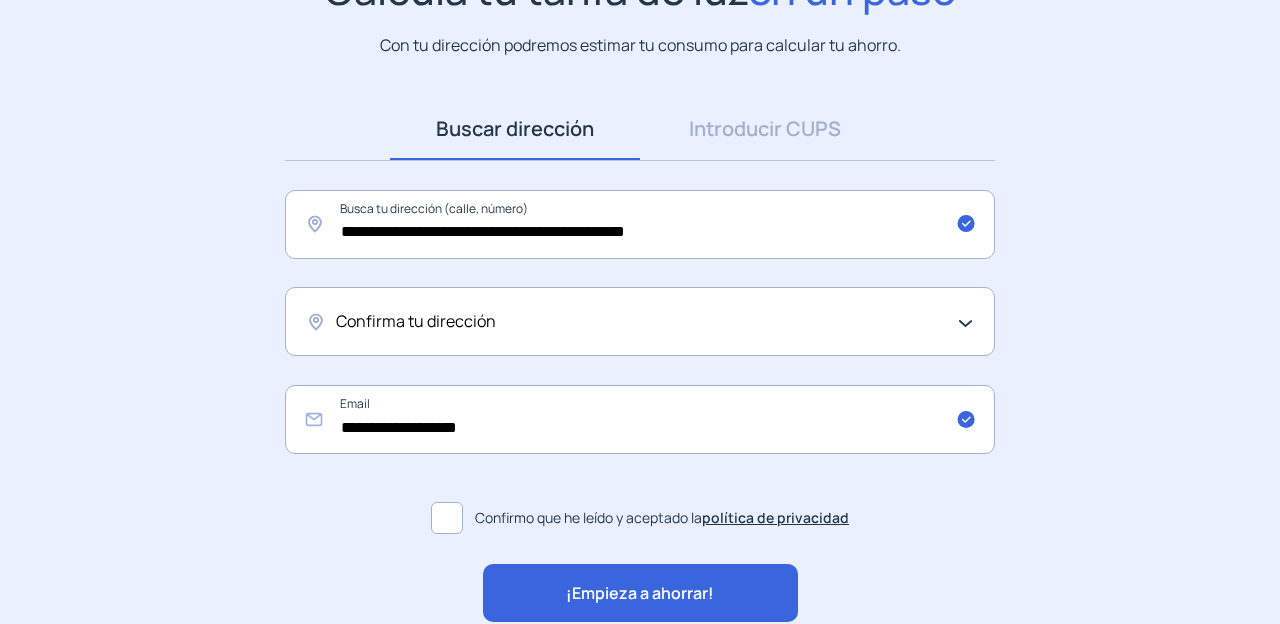 click on "¡Empieza a ahorrar!" 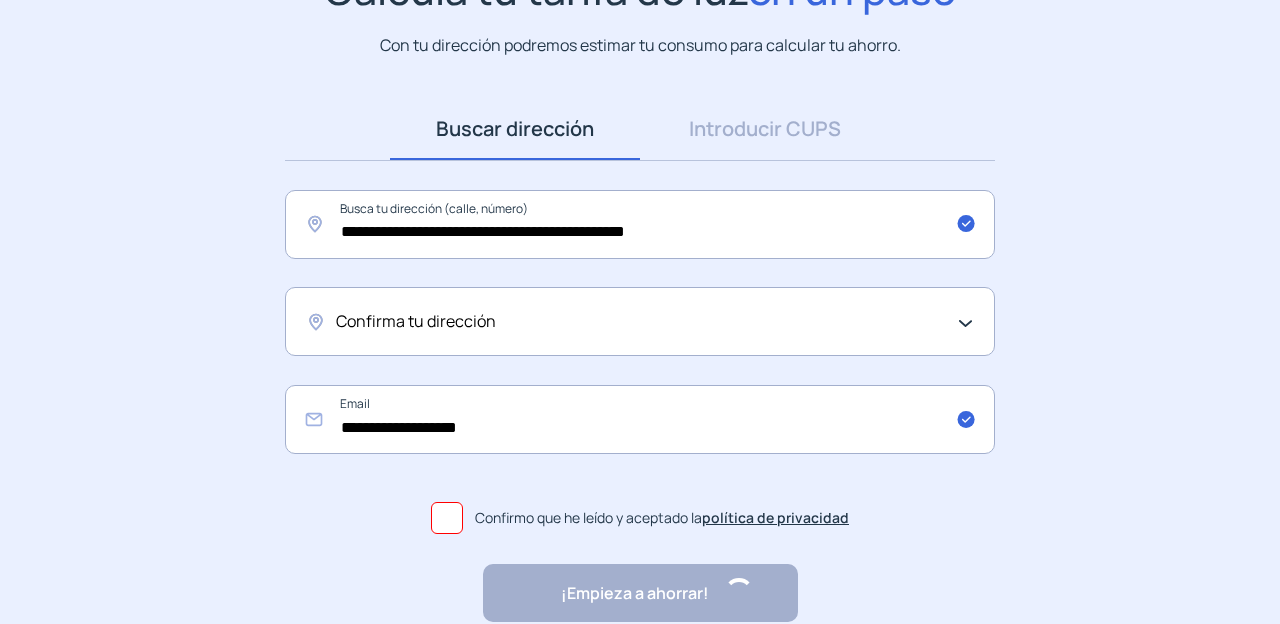 scroll, scrollTop: 0, scrollLeft: 0, axis: both 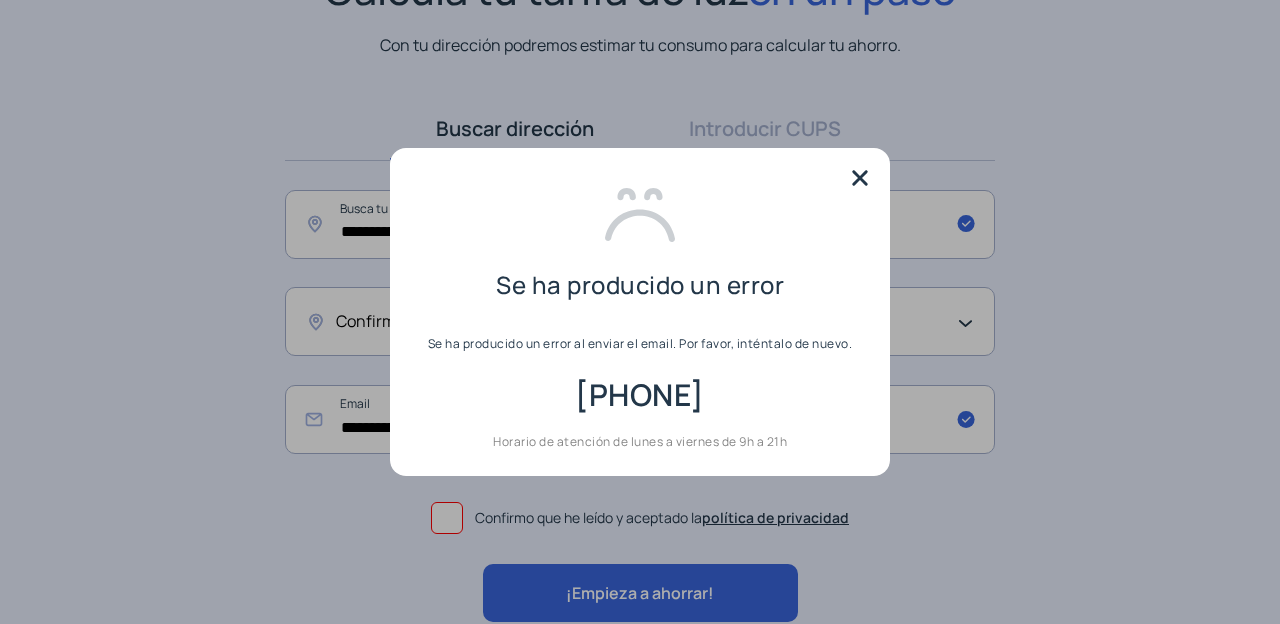 click at bounding box center (860, 178) 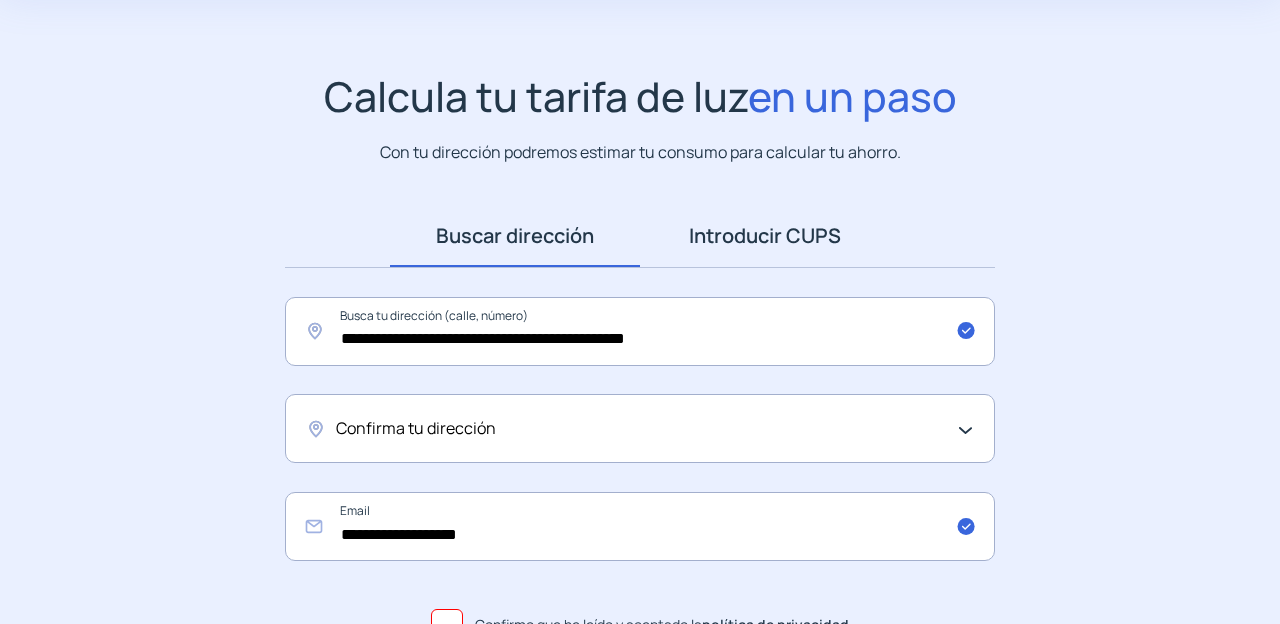 scroll, scrollTop: 0, scrollLeft: 0, axis: both 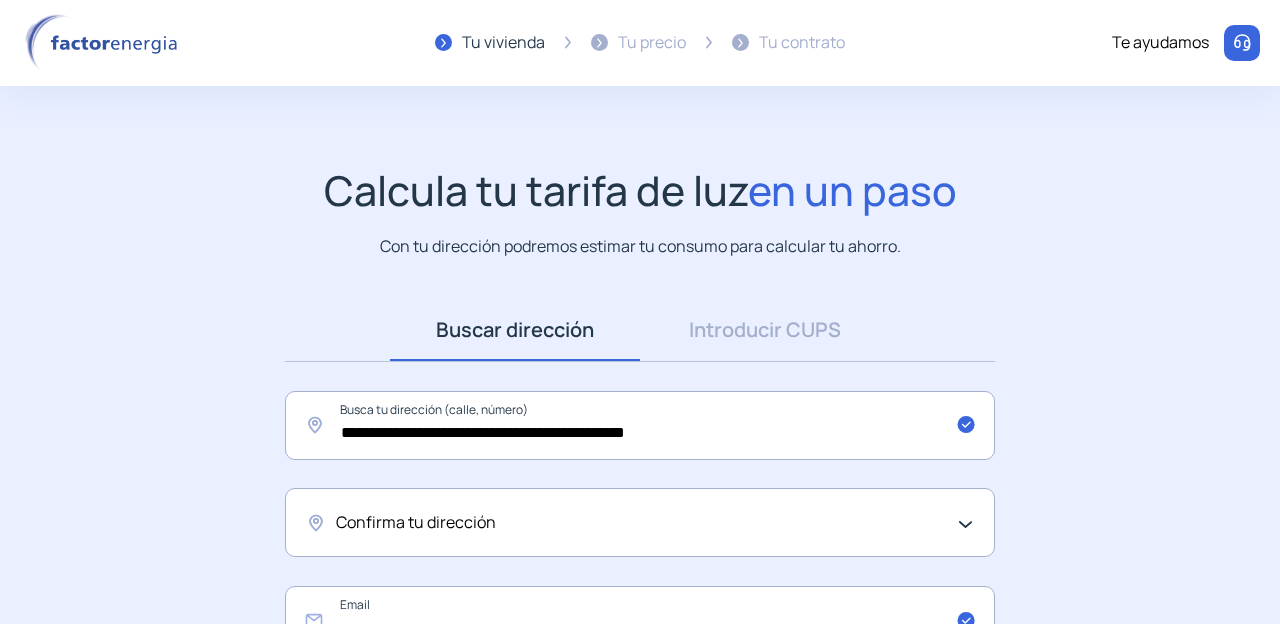 click on "Tu vivienda" 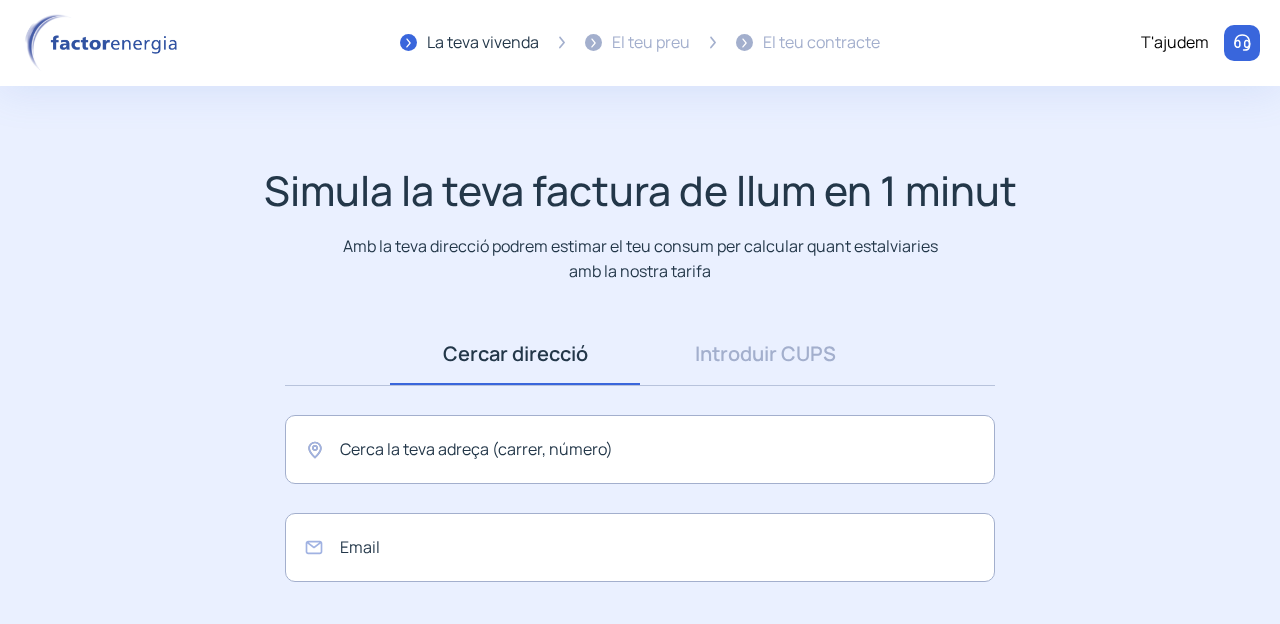 scroll, scrollTop: 0, scrollLeft: 0, axis: both 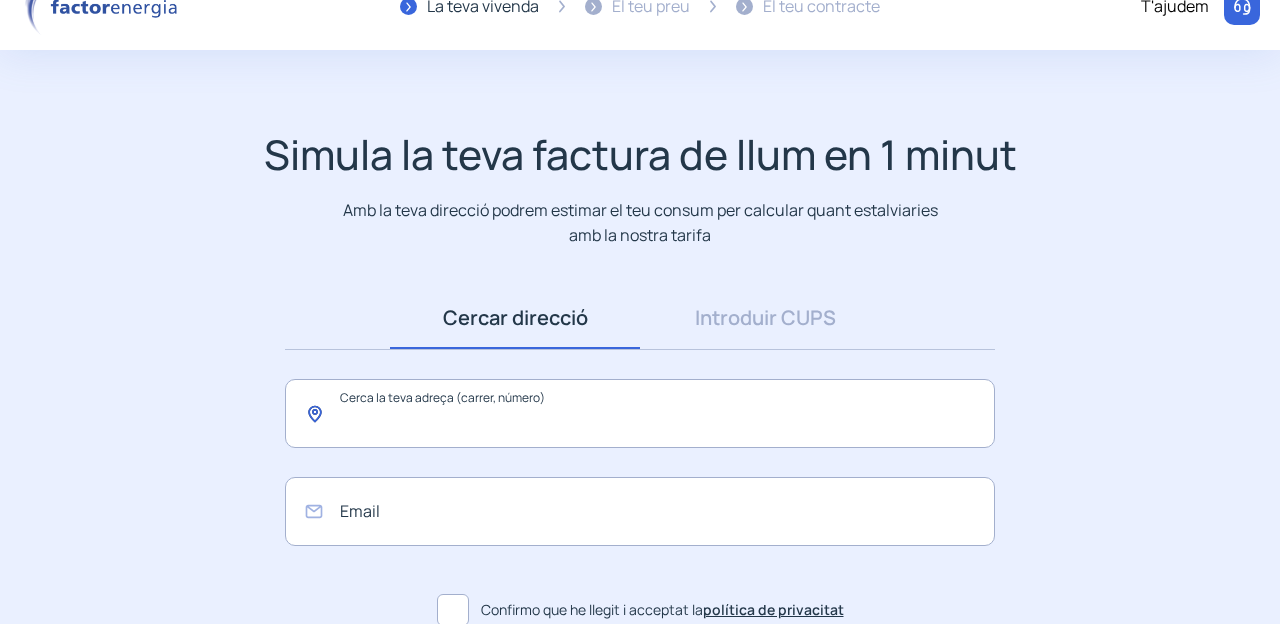 click 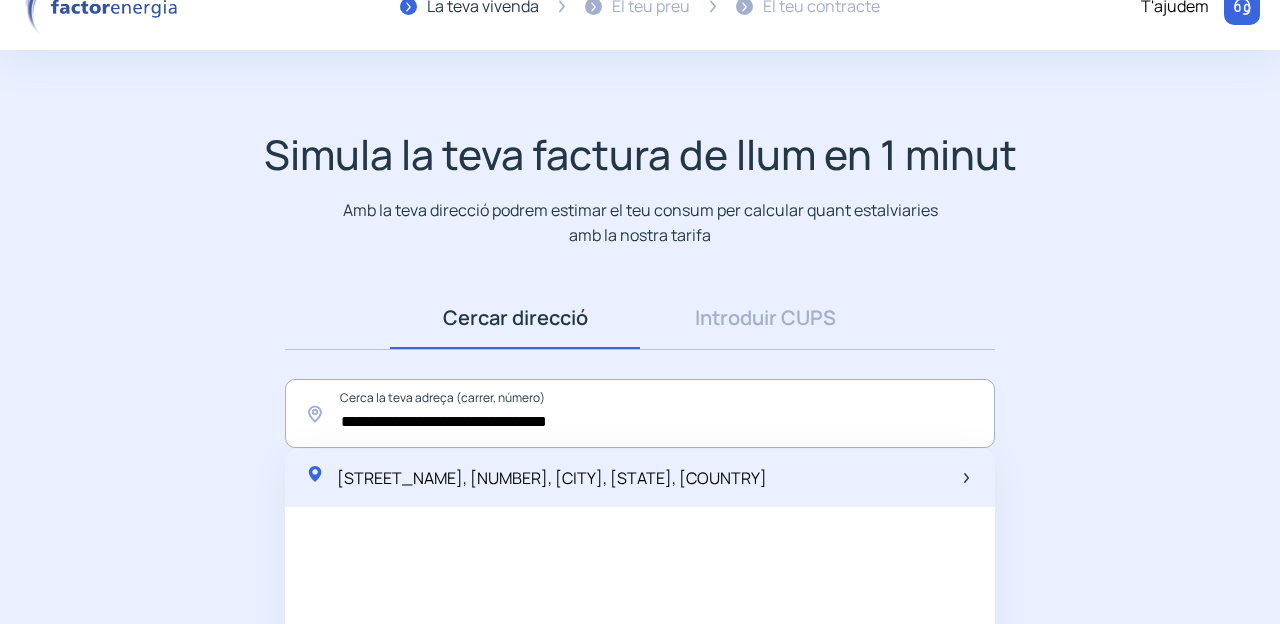 click on "[STREET_NAME], [NUMBER], [CITY], [STATE], [COUNTRY]" 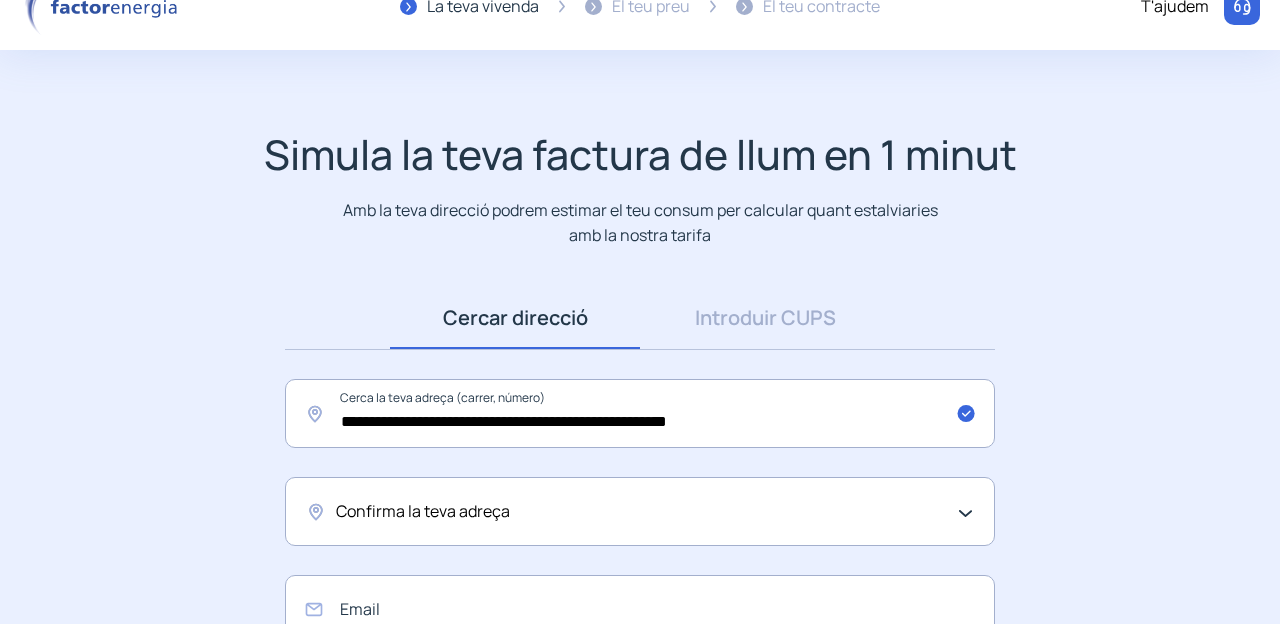 click on "Confirma la teva adreça" 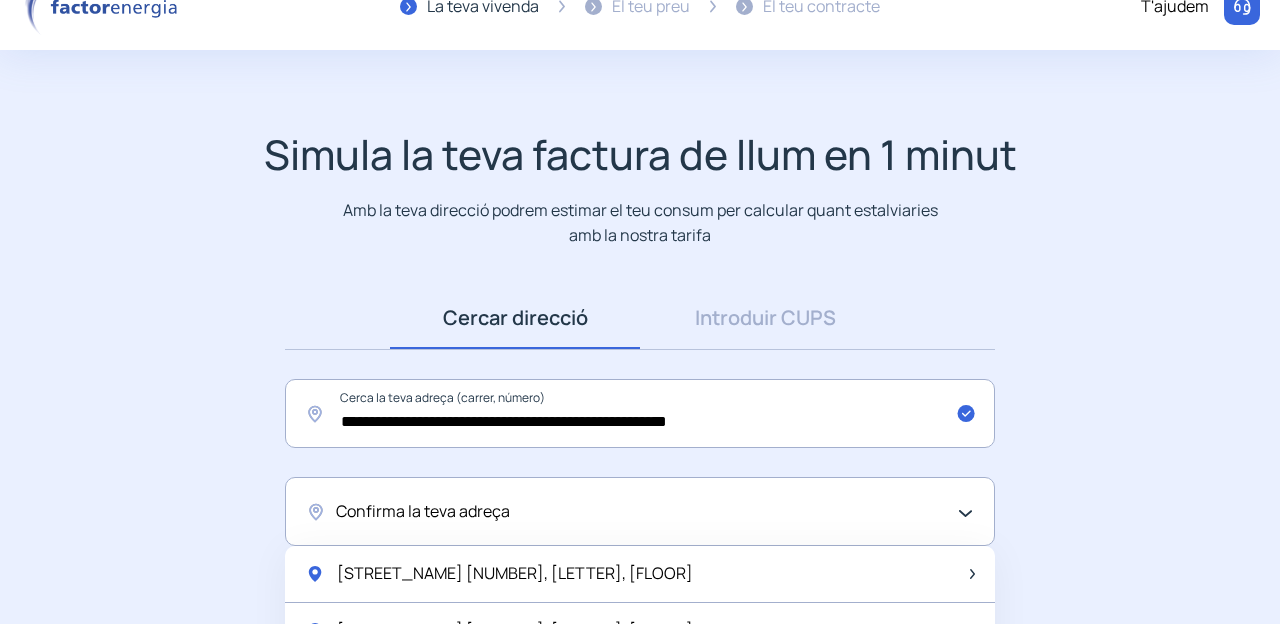 click on "Confirma la teva adreça" 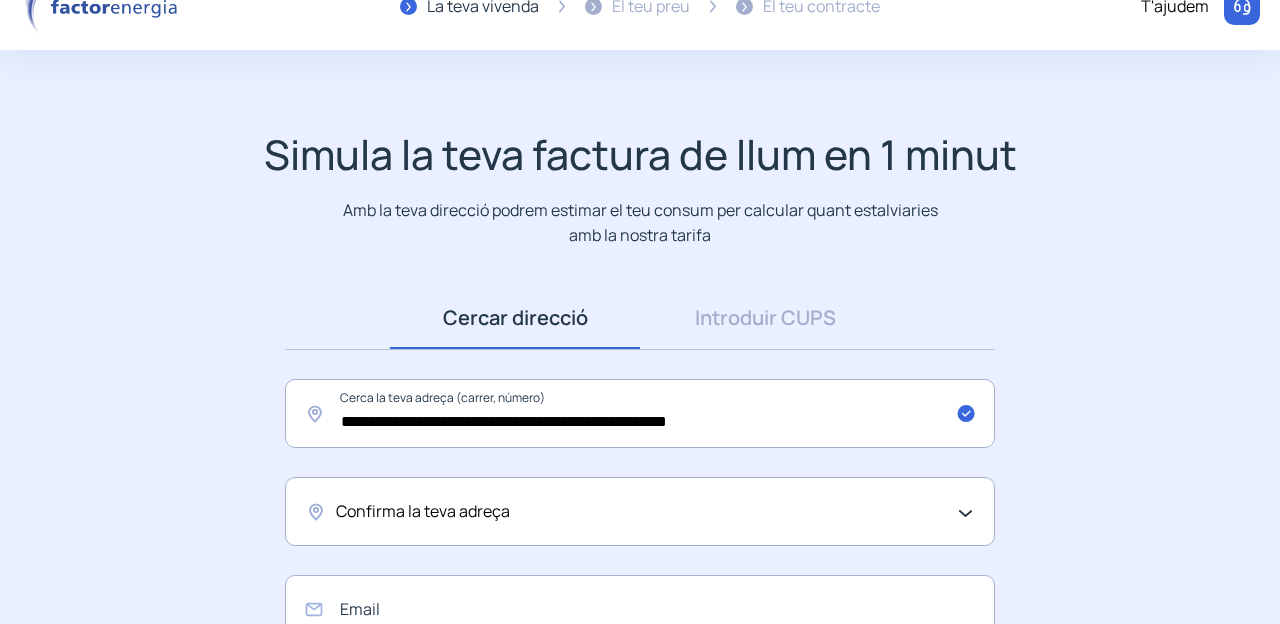click on "Confirma la teva adreça" 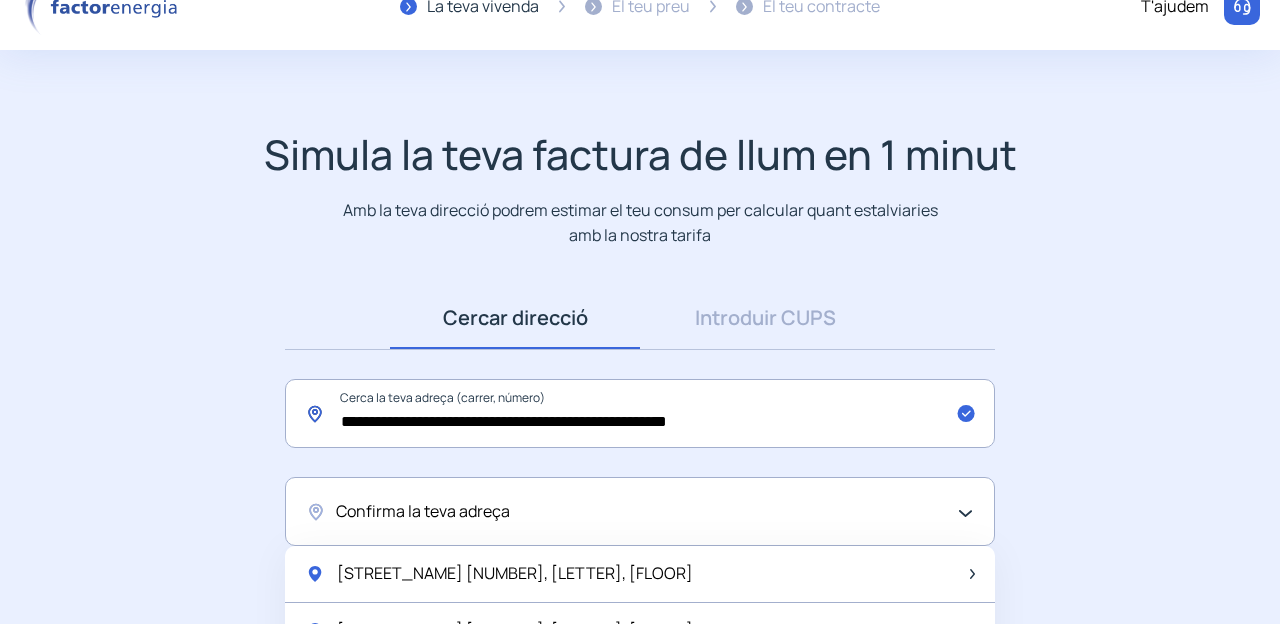 click on "**********" 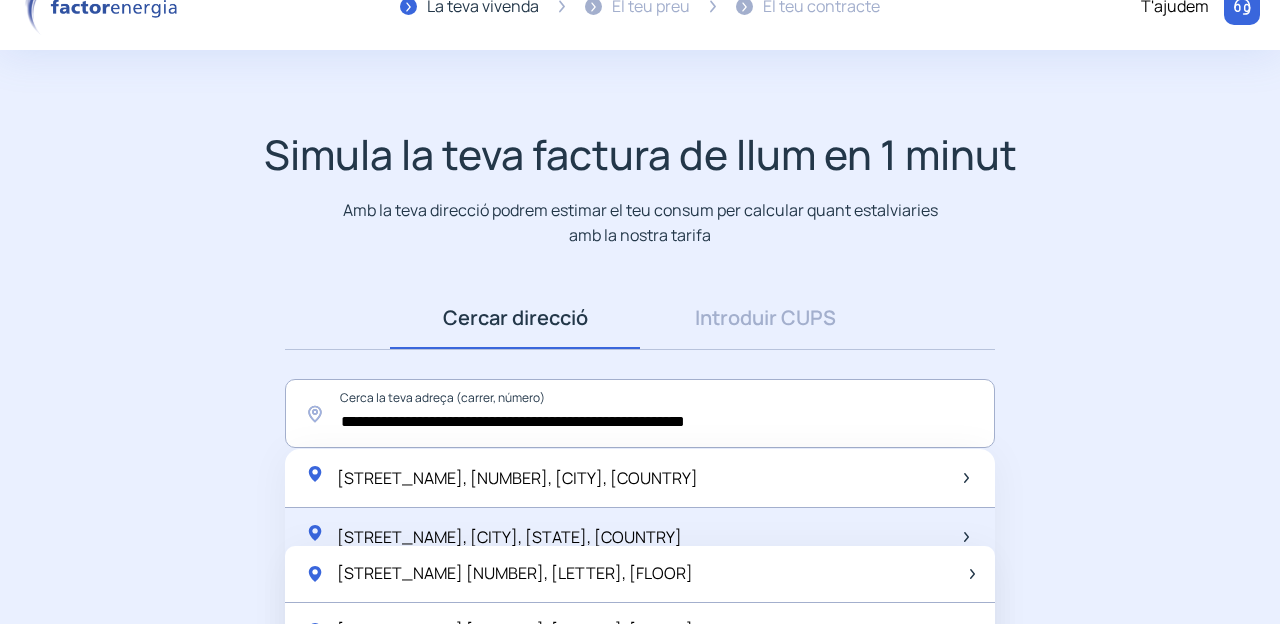 click on "[STREET_NAME], [CITY], [STATE], [COUNTRY]" 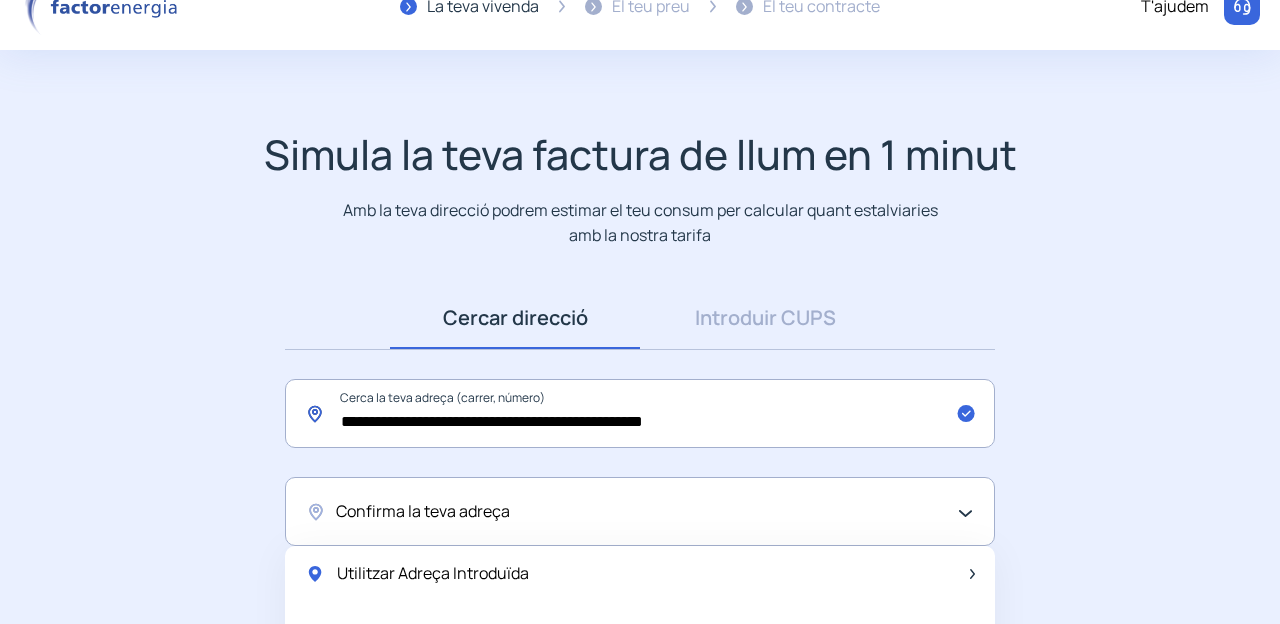 click on "**********" 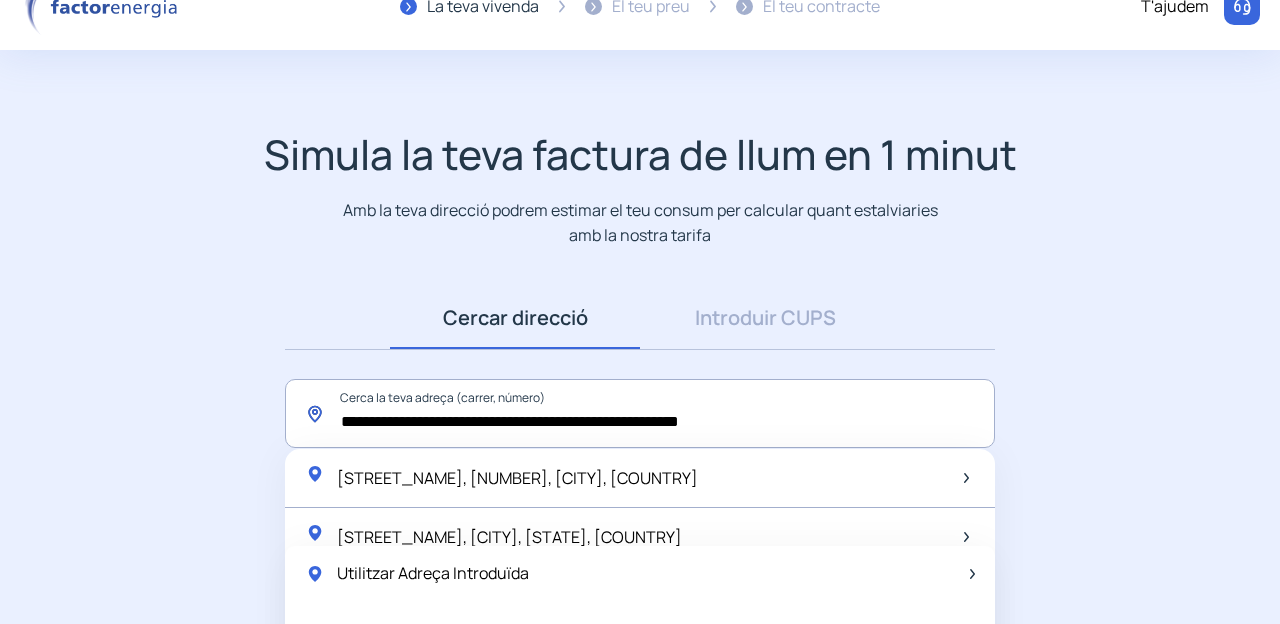click on "**********" 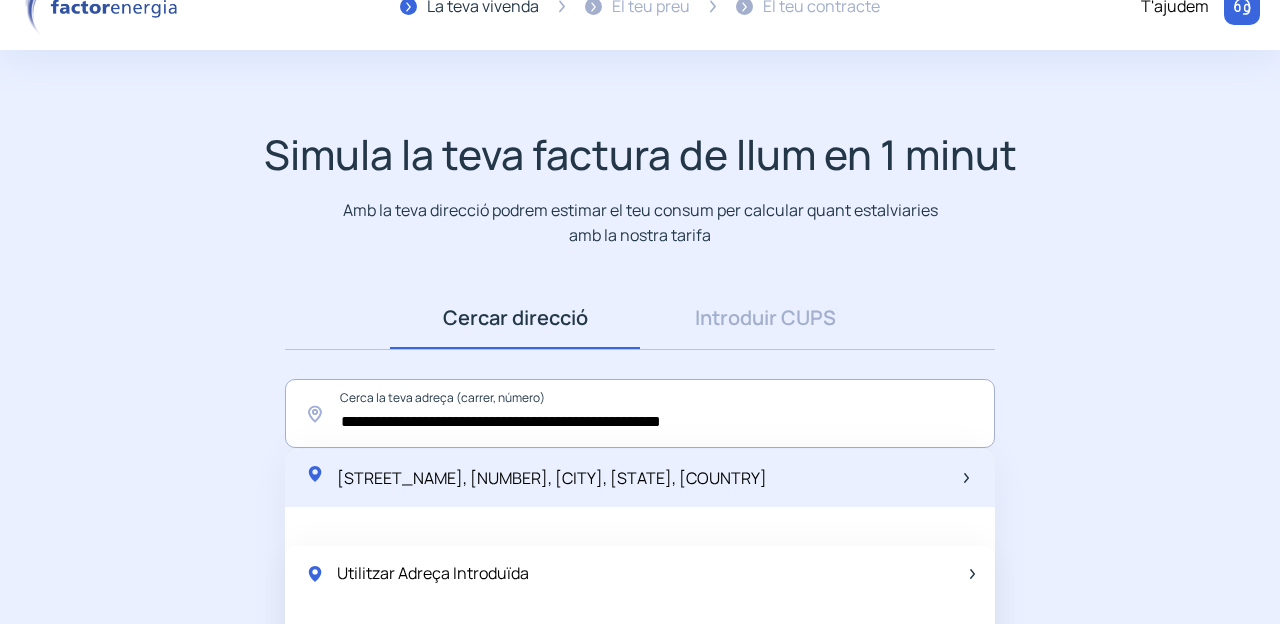 click on "[STREET_NAME], [NUMBER], [CITY], [STATE], [COUNTRY]" 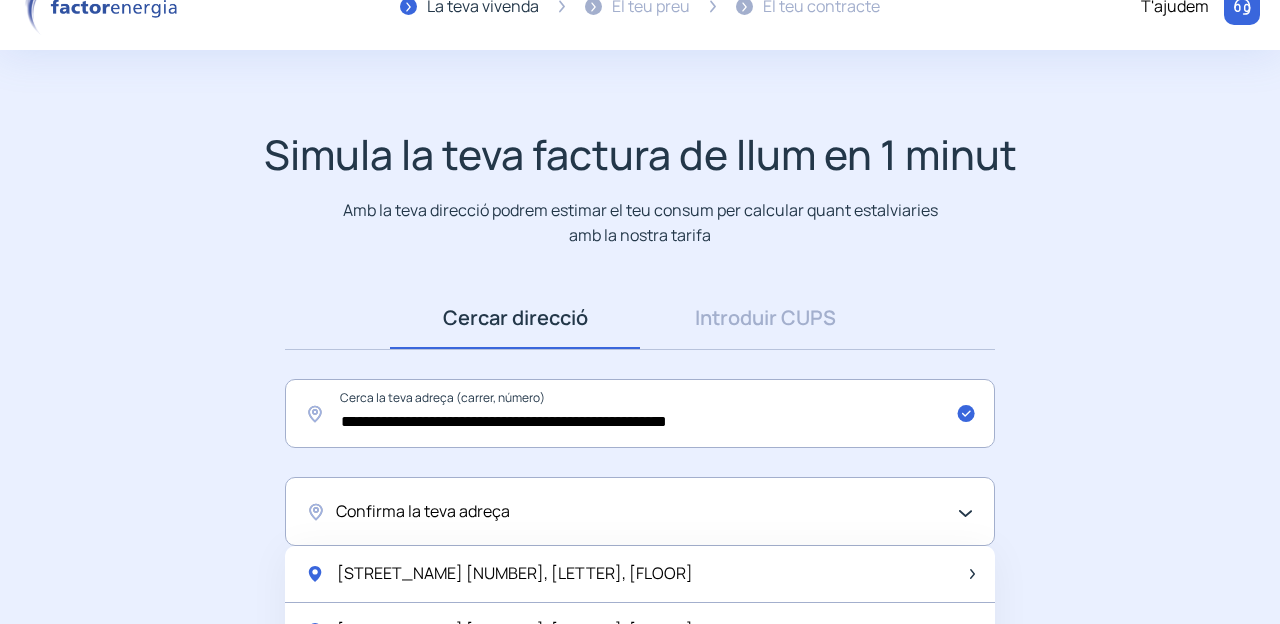 click on "Confirma la teva adreça" 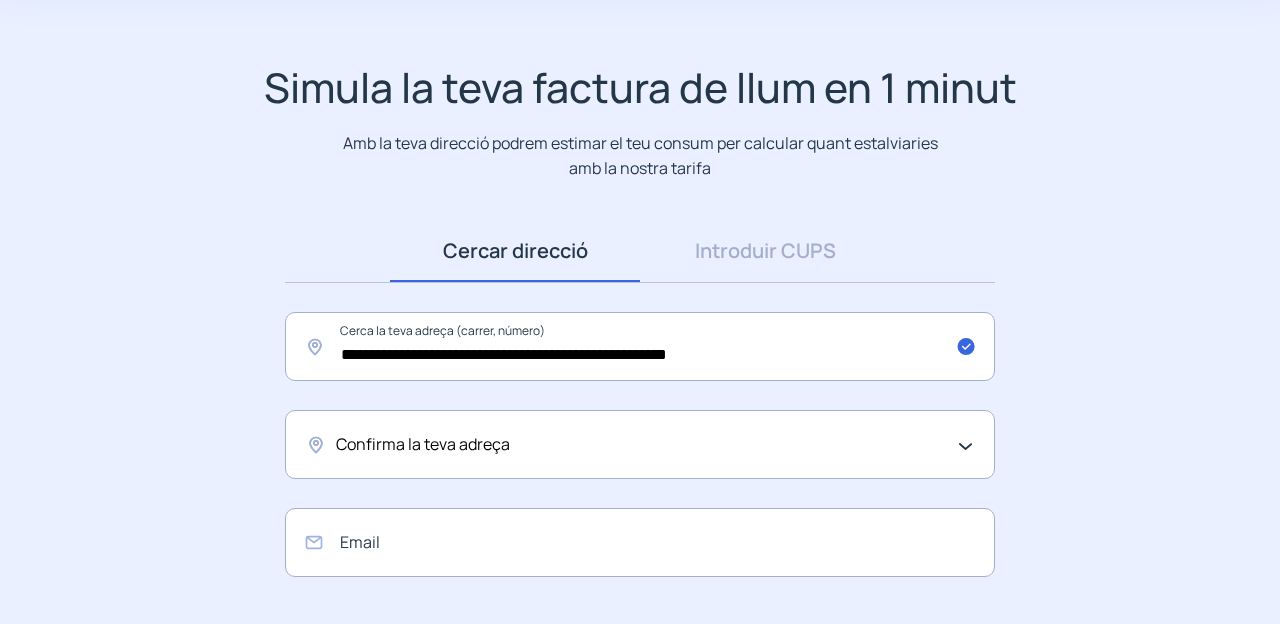 scroll, scrollTop: 131, scrollLeft: 0, axis: vertical 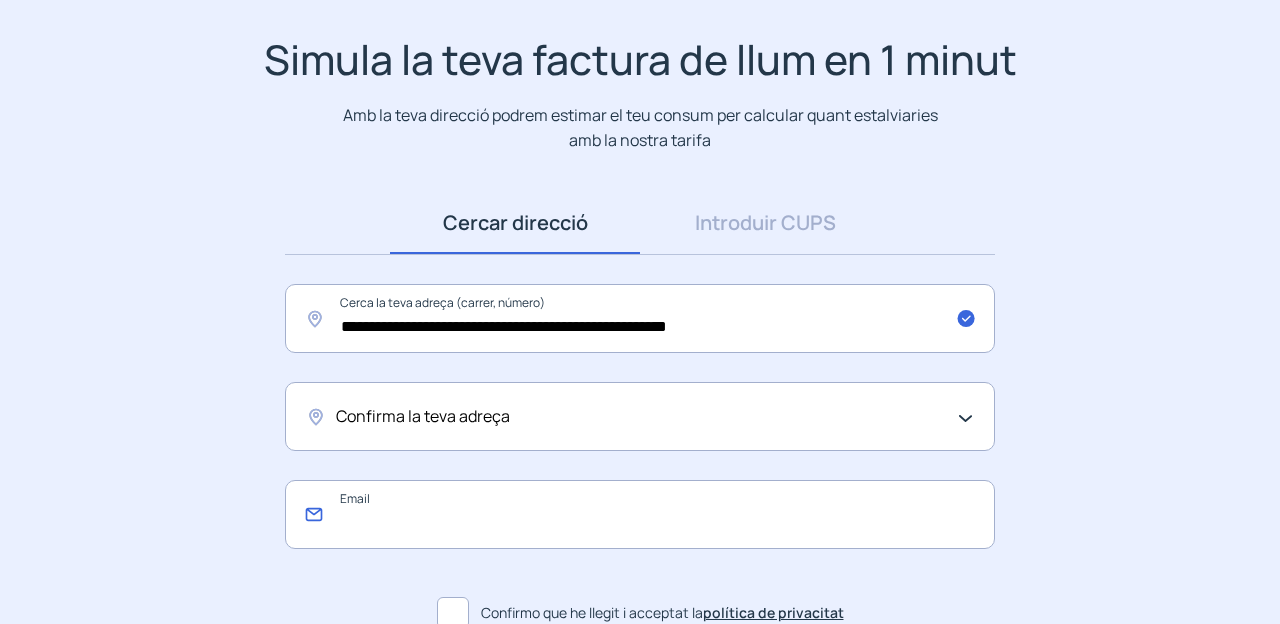 click 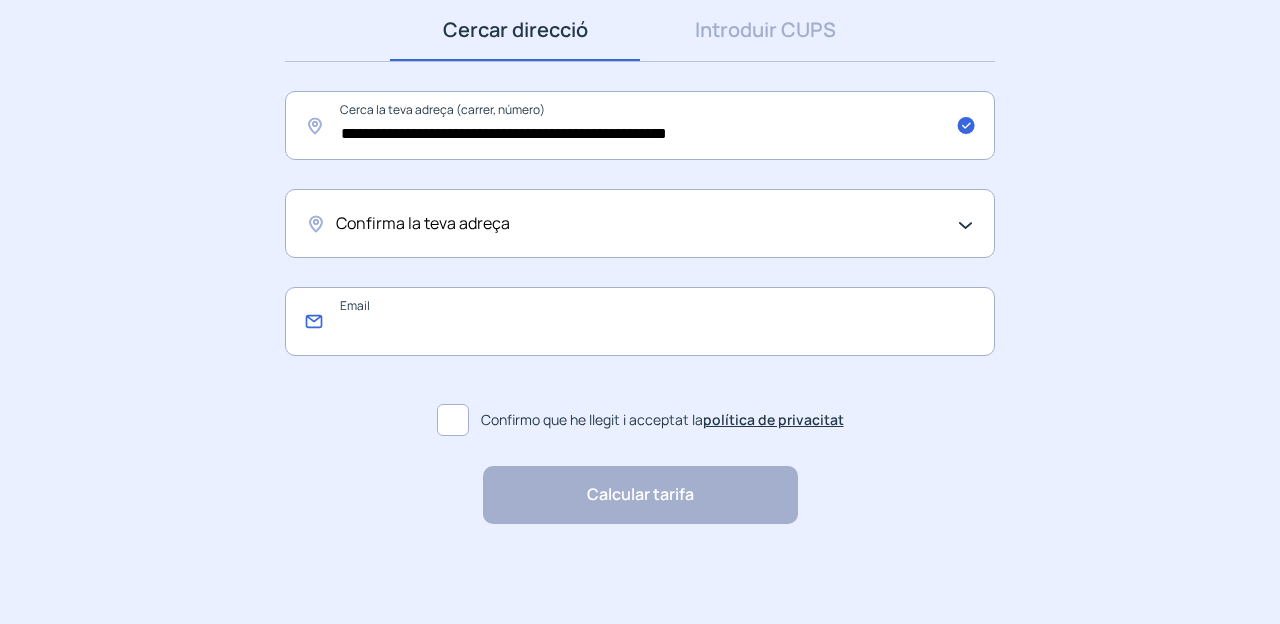 scroll, scrollTop: 321, scrollLeft: 0, axis: vertical 